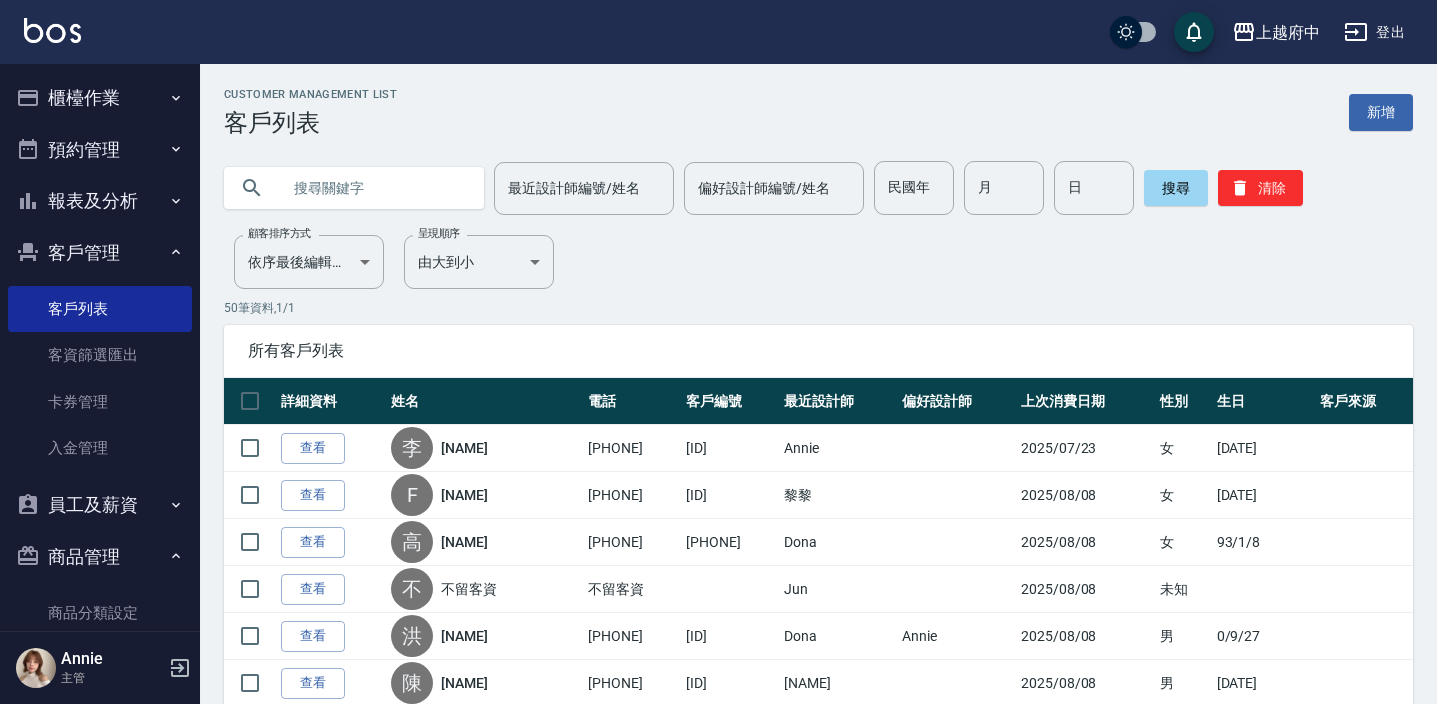scroll, scrollTop: 0, scrollLeft: 0, axis: both 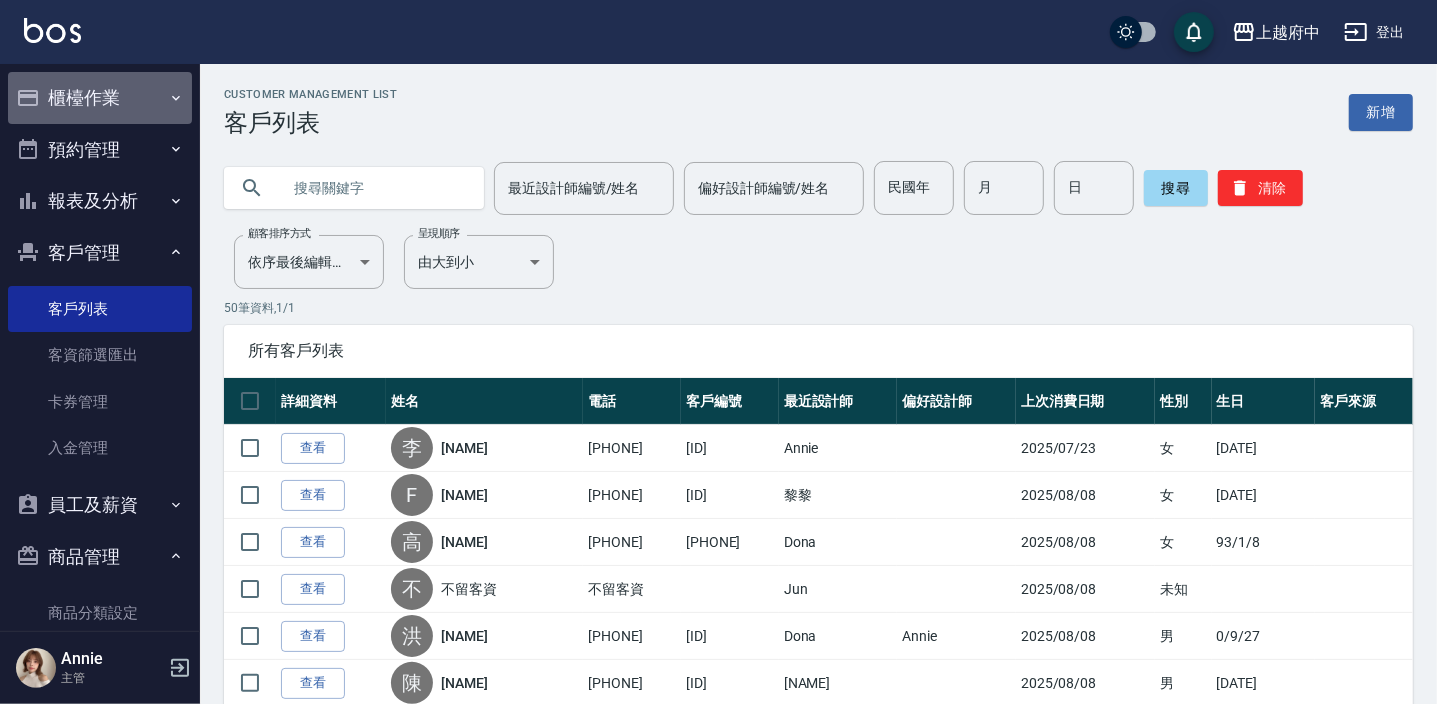 click on "櫃檯作業" at bounding box center [100, 98] 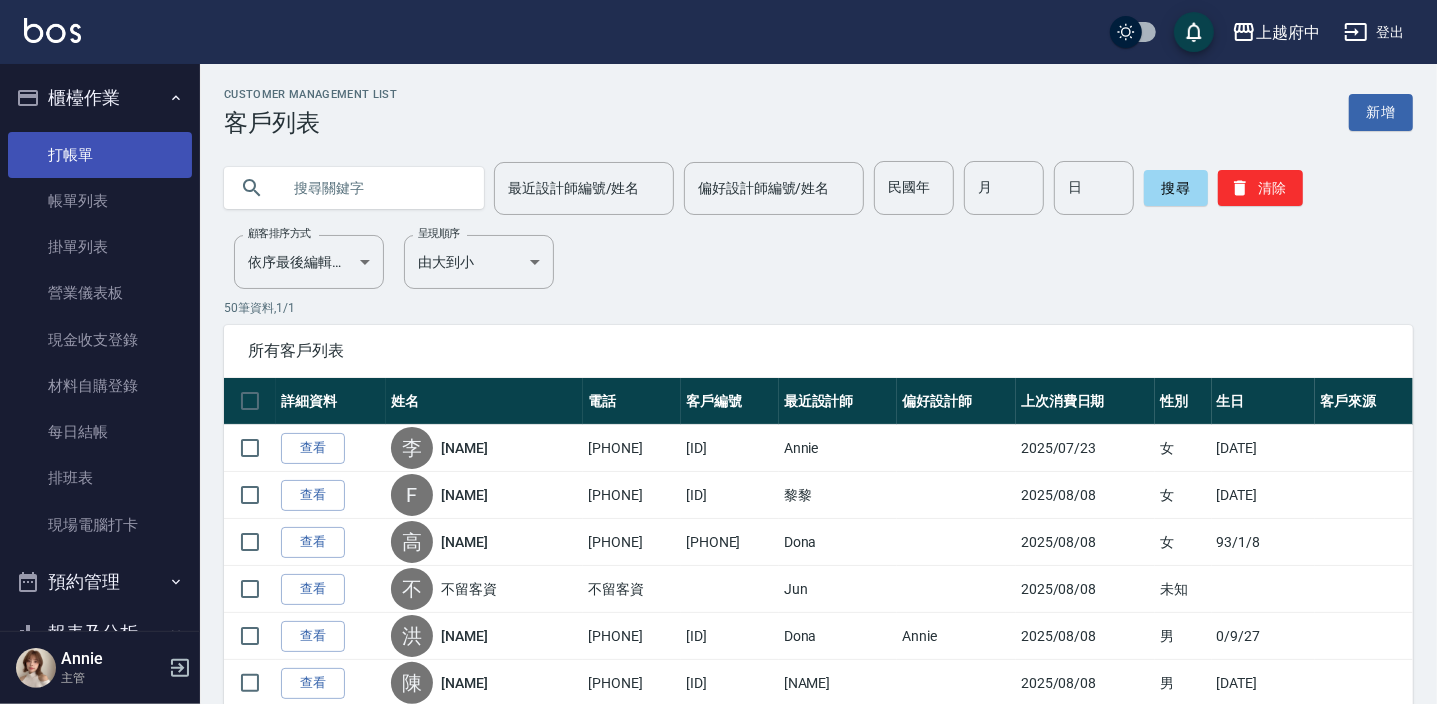 click on "打帳單" at bounding box center [100, 155] 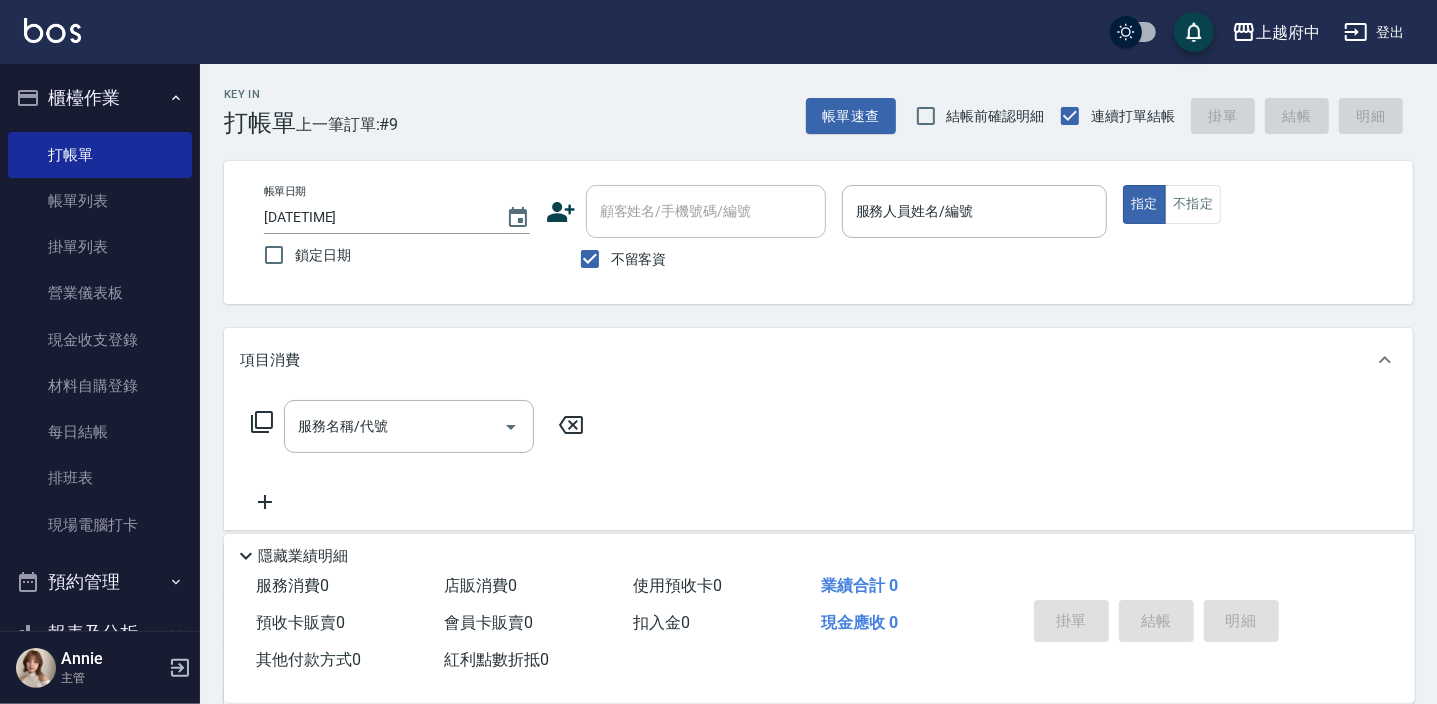click 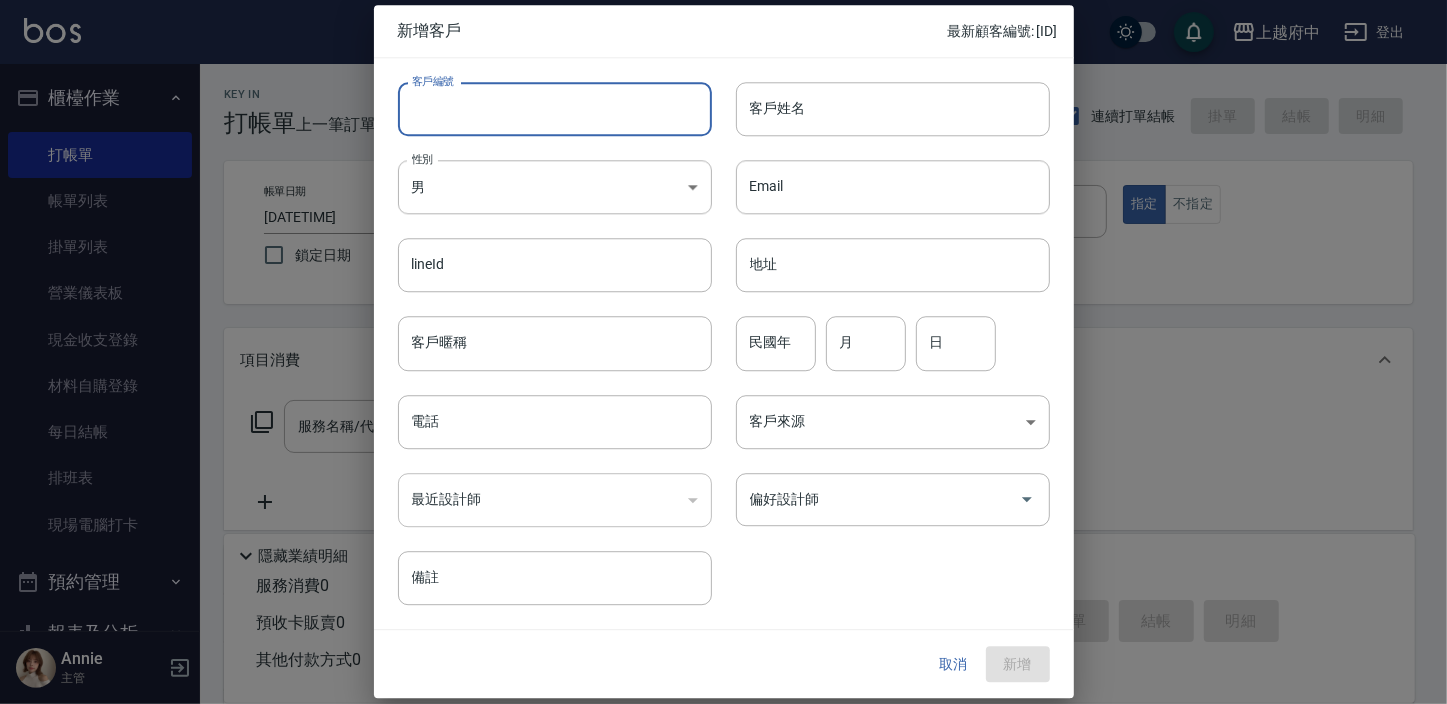 click on "客戶編號" at bounding box center [555, 109] 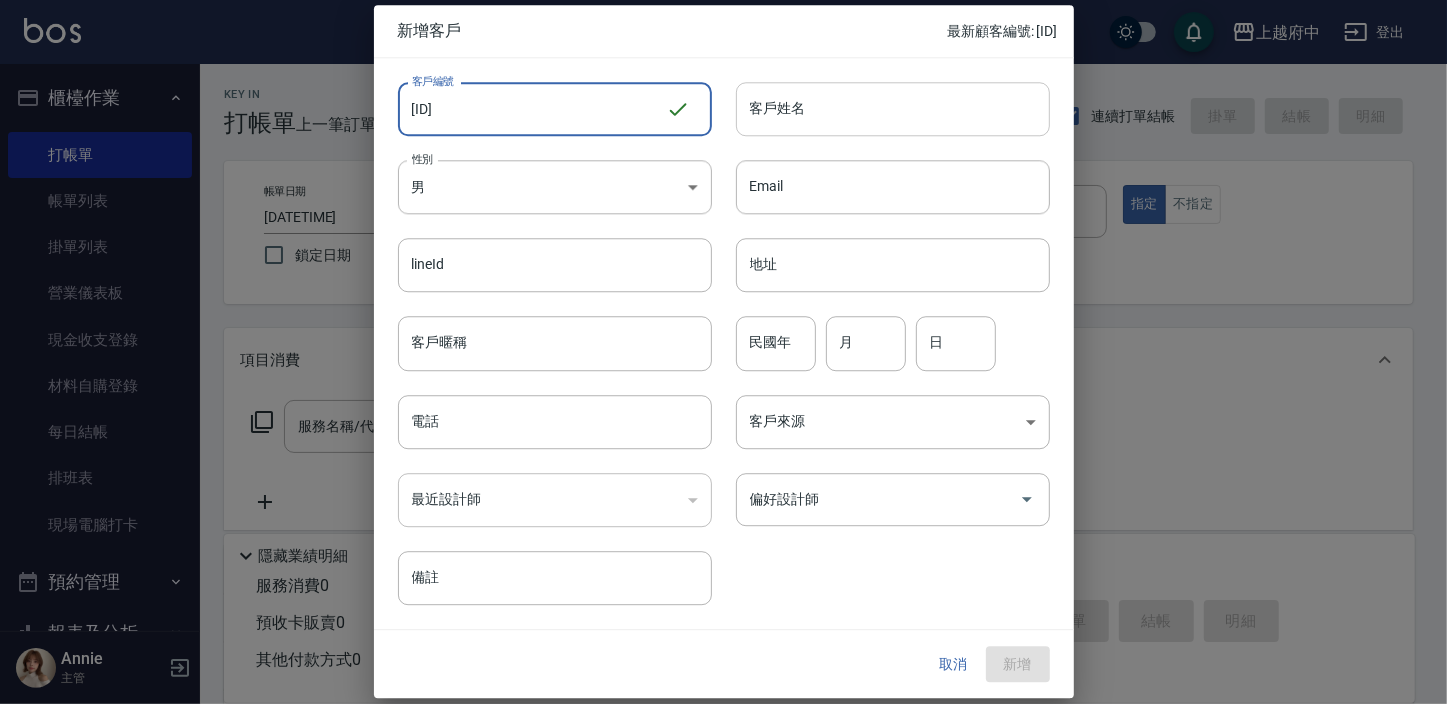type on "[ID]" 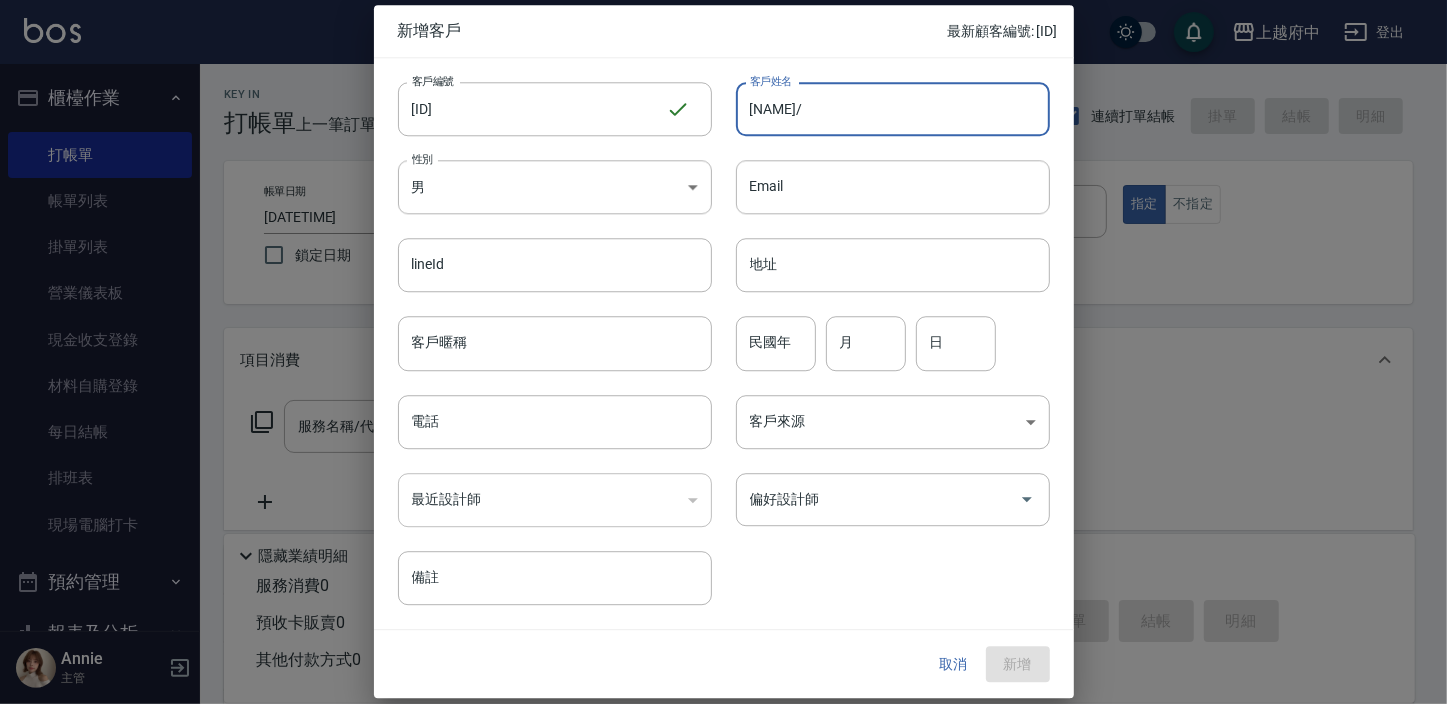 type on "Q" 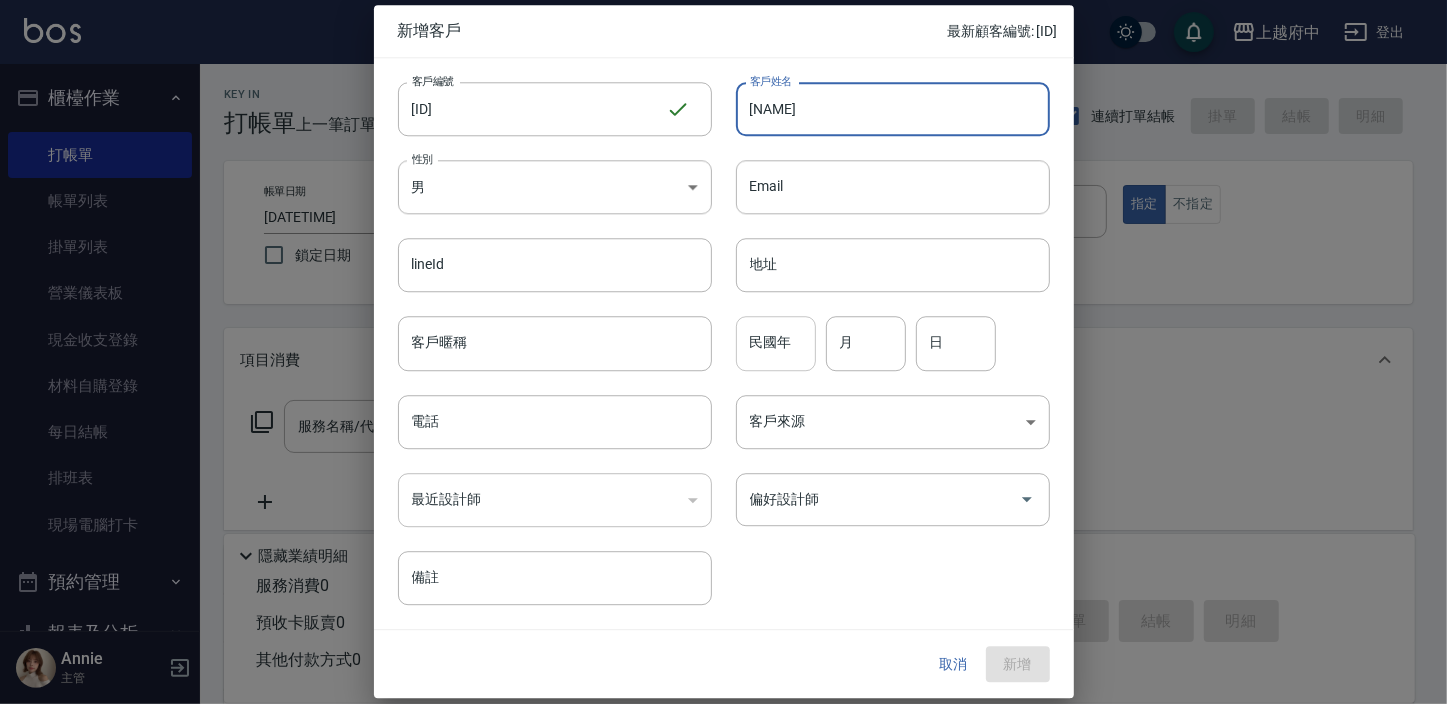 type on "[NAME]" 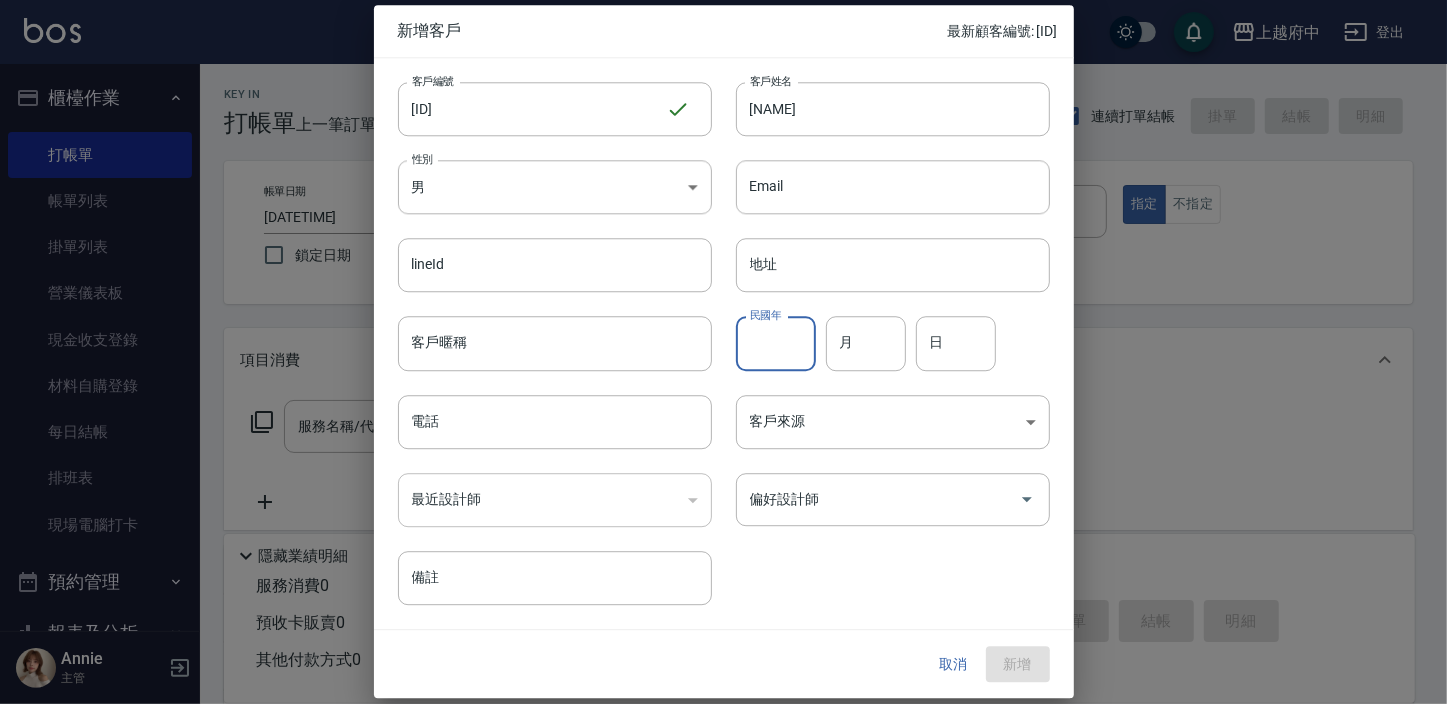 click on "民國年" at bounding box center (776, 344) 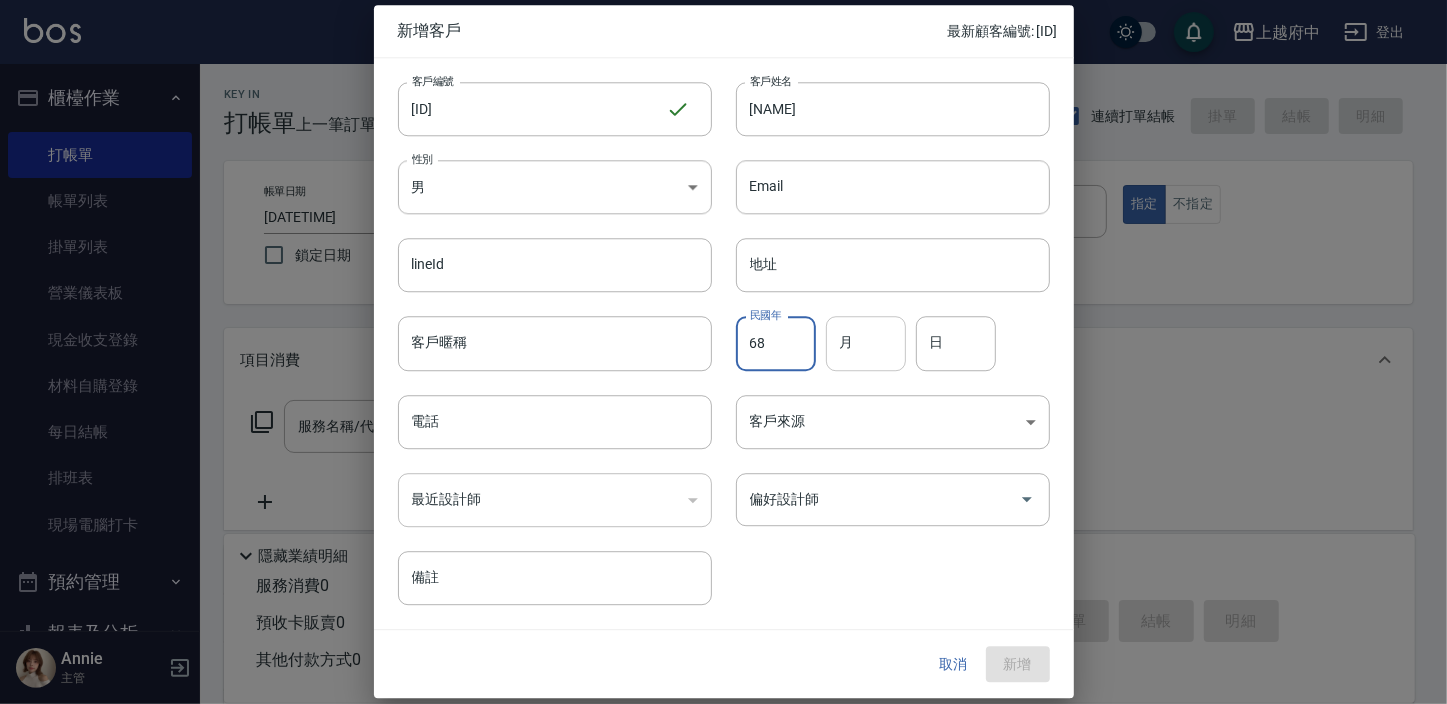 type on "68" 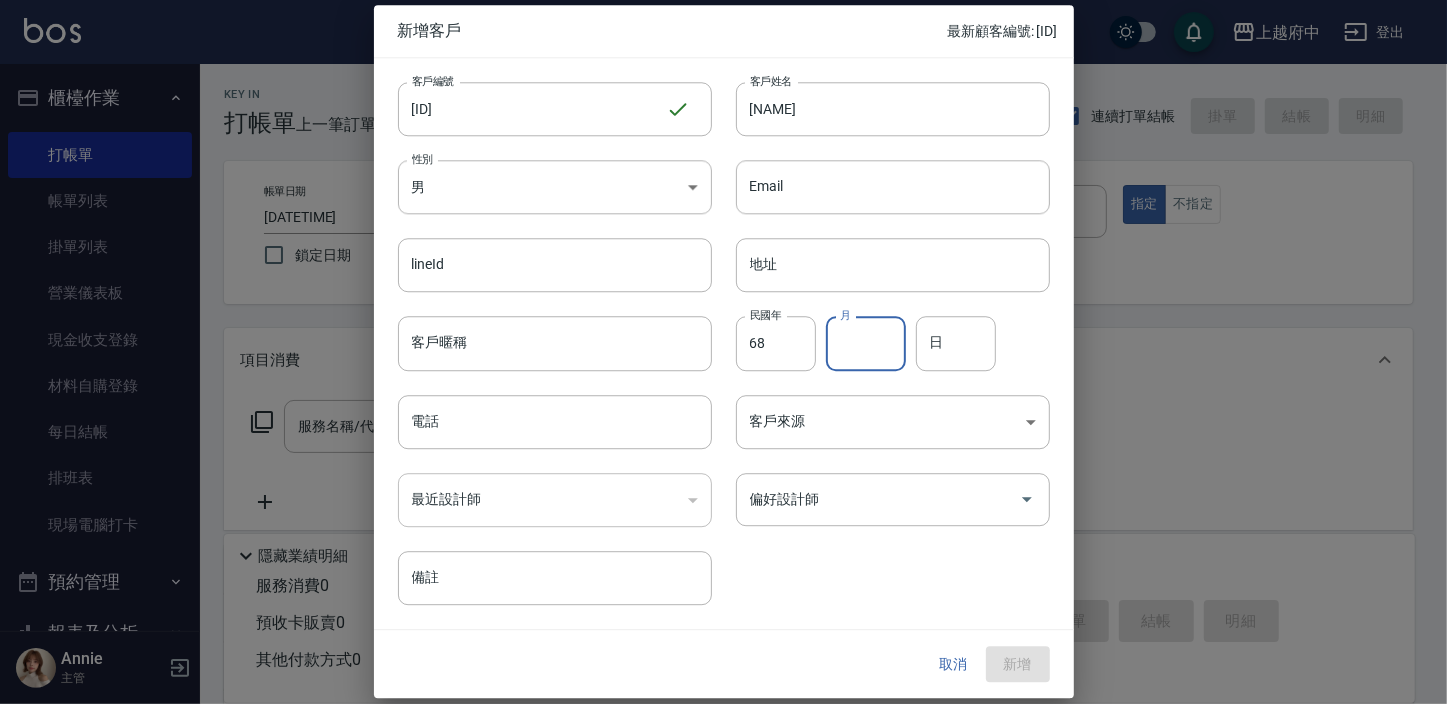 click on "月" at bounding box center (866, 344) 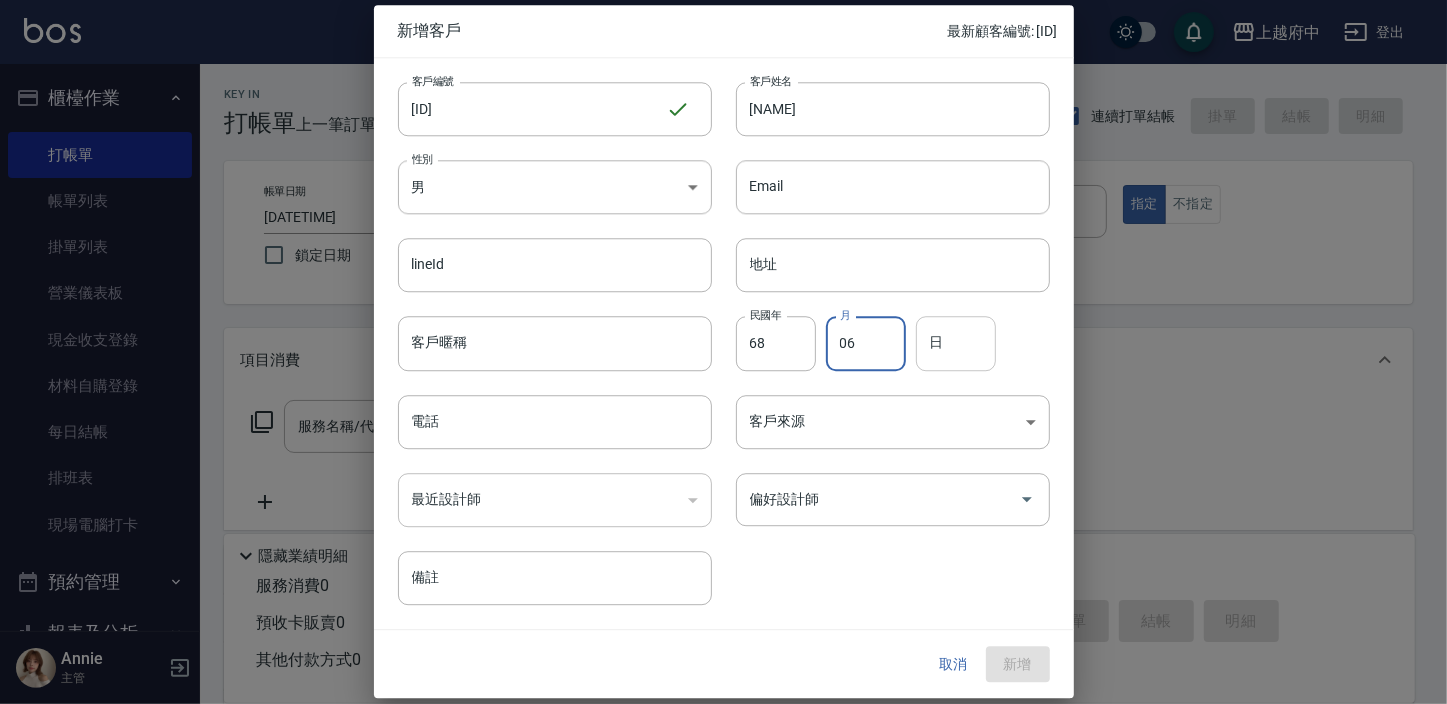 type on "06" 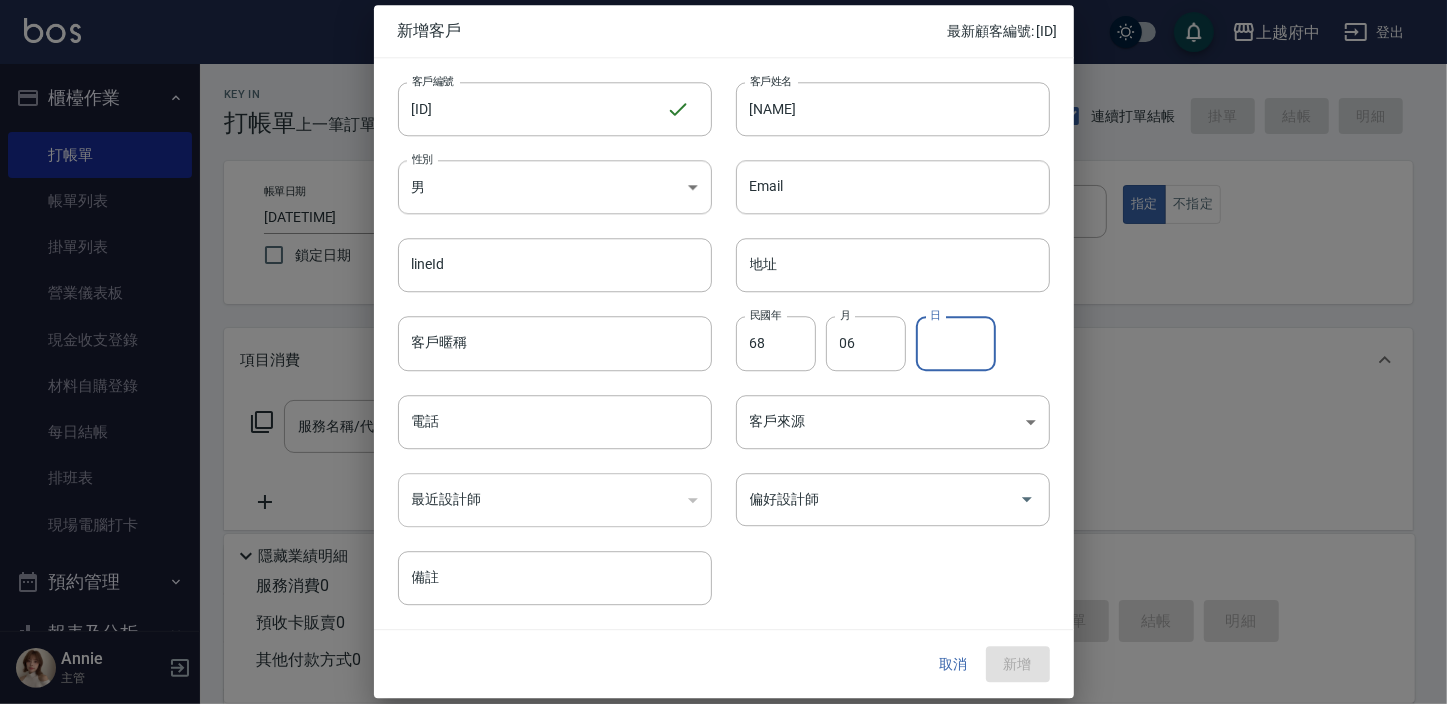 click on "日" at bounding box center (956, 344) 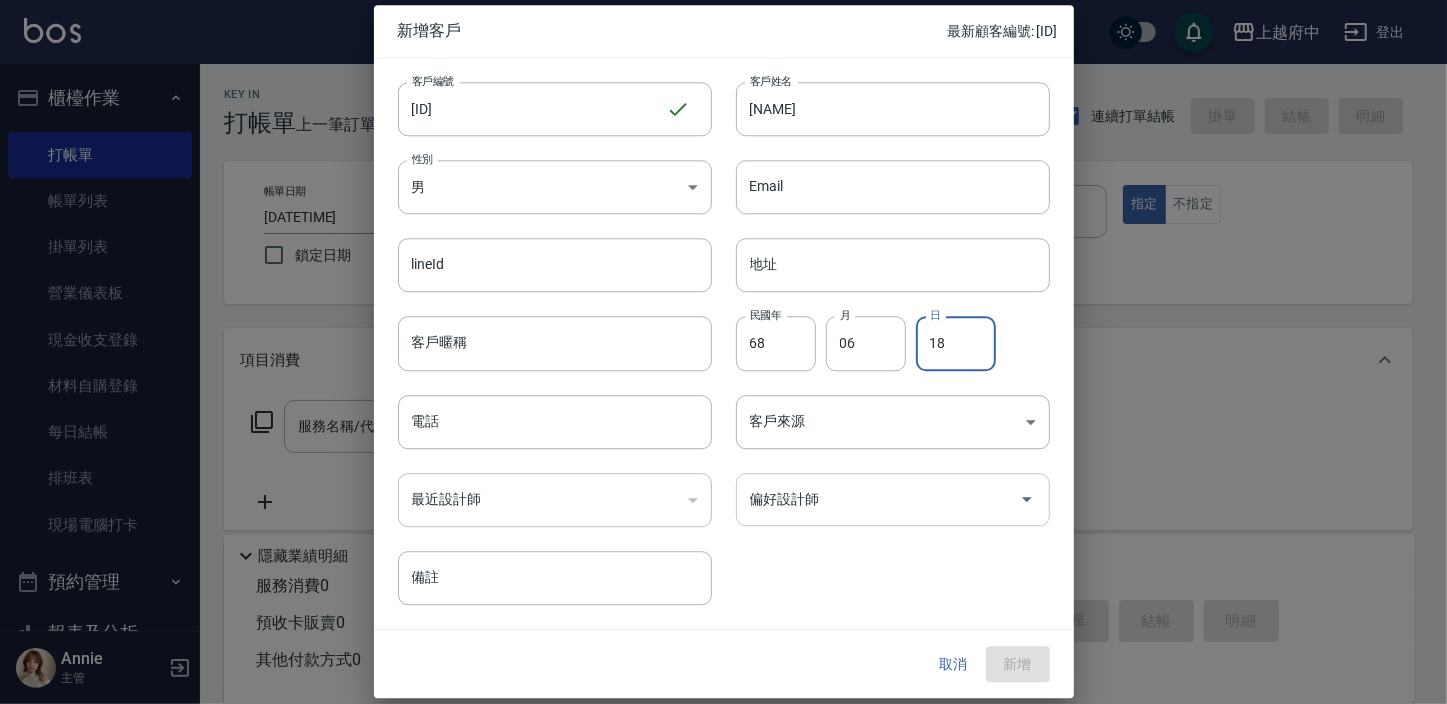 type on "18" 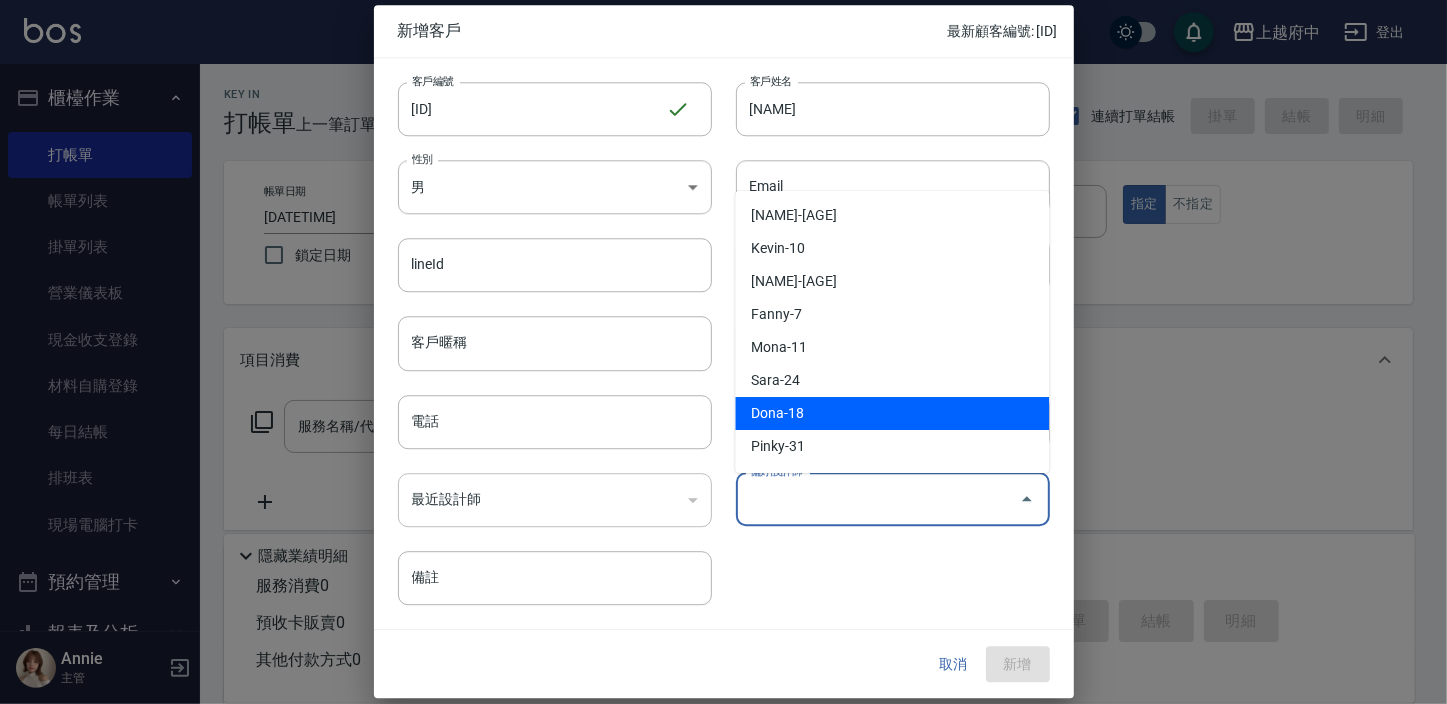 click on "Dona-18" at bounding box center [892, 413] 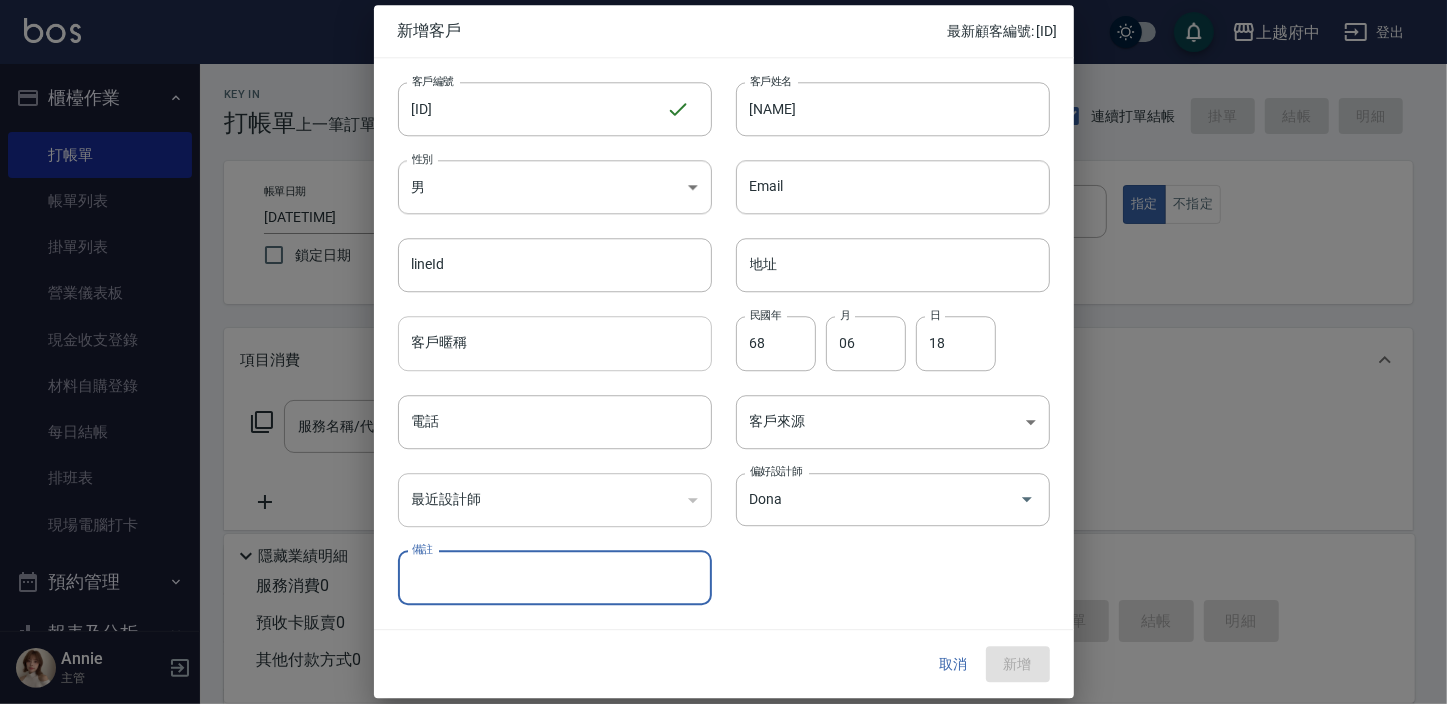 click on "客戶暱稱" at bounding box center [555, 344] 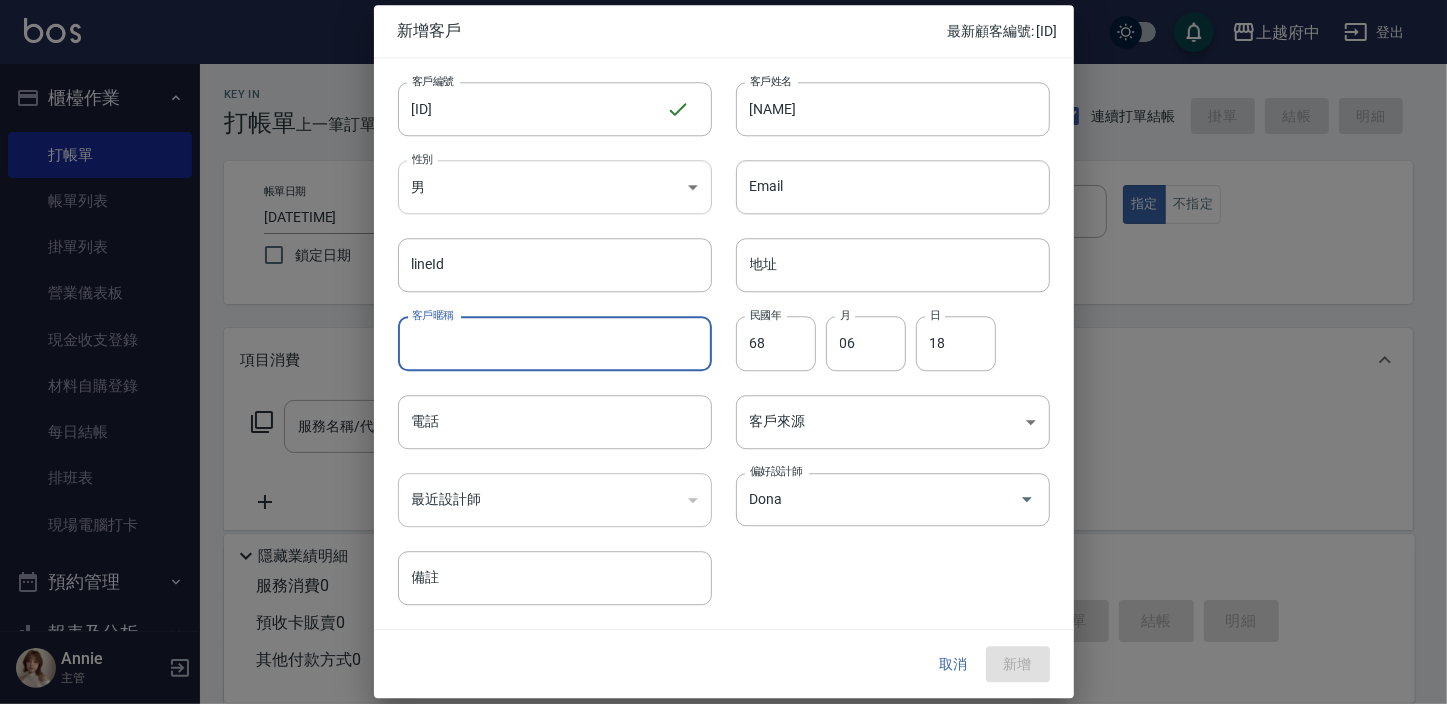 click on "上越府中 登出 櫃檯作業 打帳單 帳單列表 掛單列表 營業儀表板 現金收支登錄 材料自購登錄 每日結帳 排班表 現場電腦打卡 預約管理 預約管理 單日預約紀錄 單週預約紀錄 報表及分析 報表目錄 消費分析儀表板 店家區間累計表 店家日報表 店家排行榜 互助日報表 互助月報表 互助排行榜 互助點數明細 互助業績報表 全店業績分析表 每日業績分析表 營業統計分析表 營業項目月分析表 設計師業績表 設計師日報表 設計師業績分析表 設計師業績月報表 設計師抽成報表 設計師排行榜 商品銷售排行榜 商品消耗明細 商品進銷貨報表 商品庫存表 商品庫存盤點表 會員卡銷售報表 服務扣項明細表 單一服務項目查詢 店販抽成明細 店販分類抽成明細 顧客入金餘額表 顧客卡券餘額表 每日非現金明細 每日收支明細 收支分類明細表 收支匯款表 非現金明細對帳單 費用分析表 Annie" at bounding box center [723, 463] 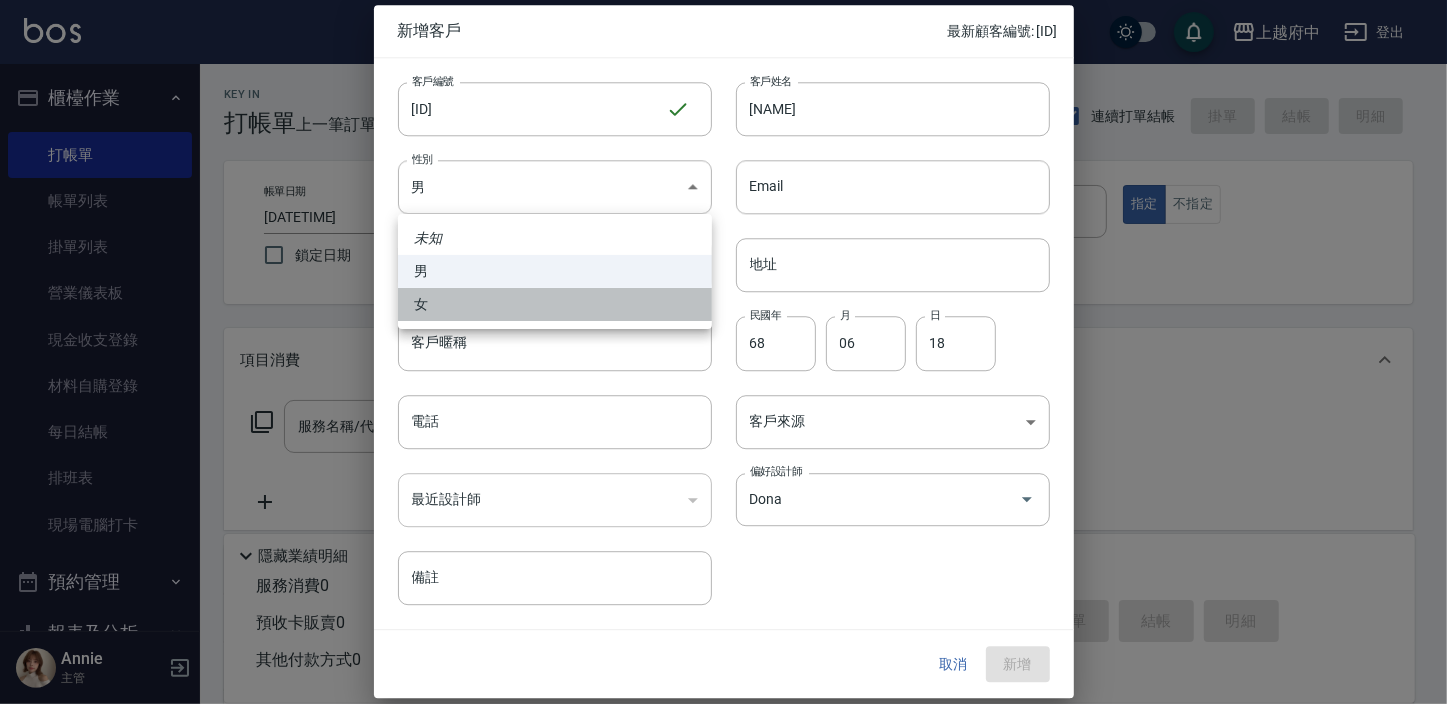 click on "女" at bounding box center [555, 304] 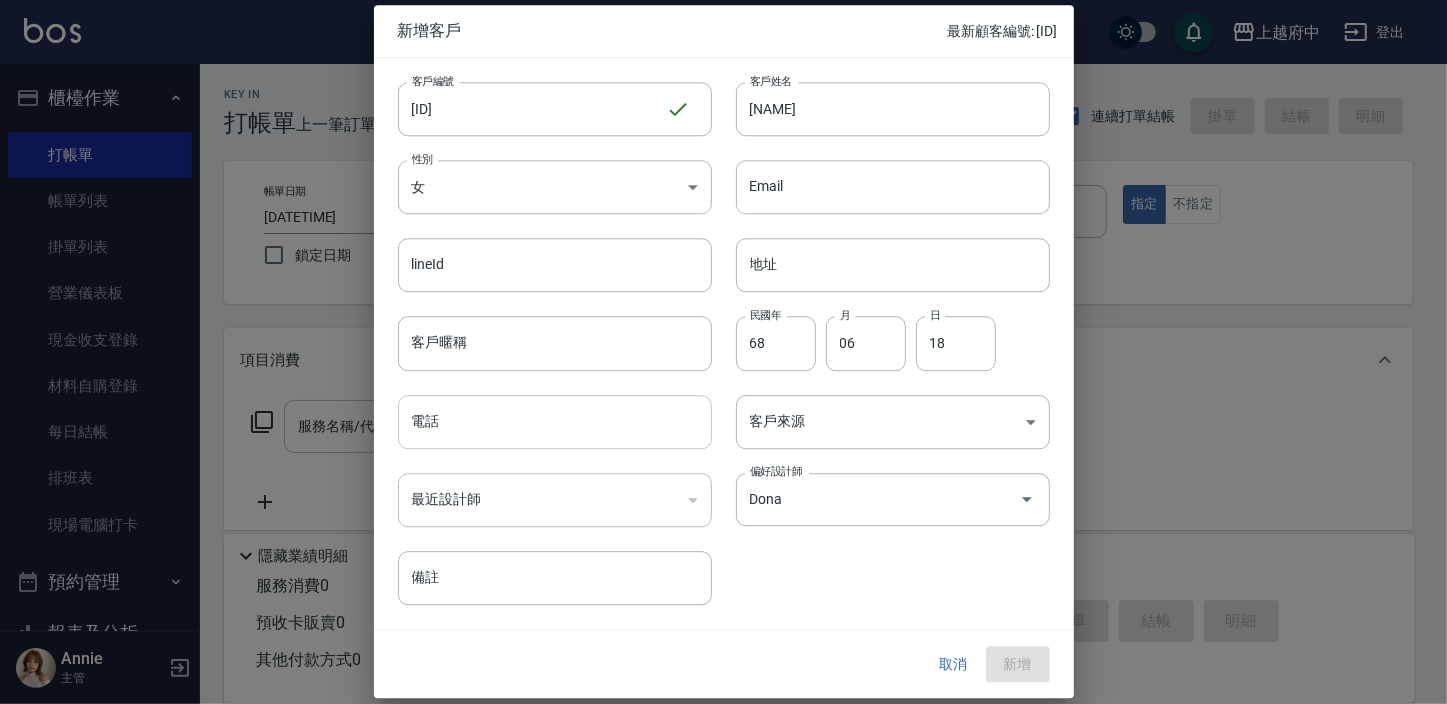 click on "電話" at bounding box center (555, 422) 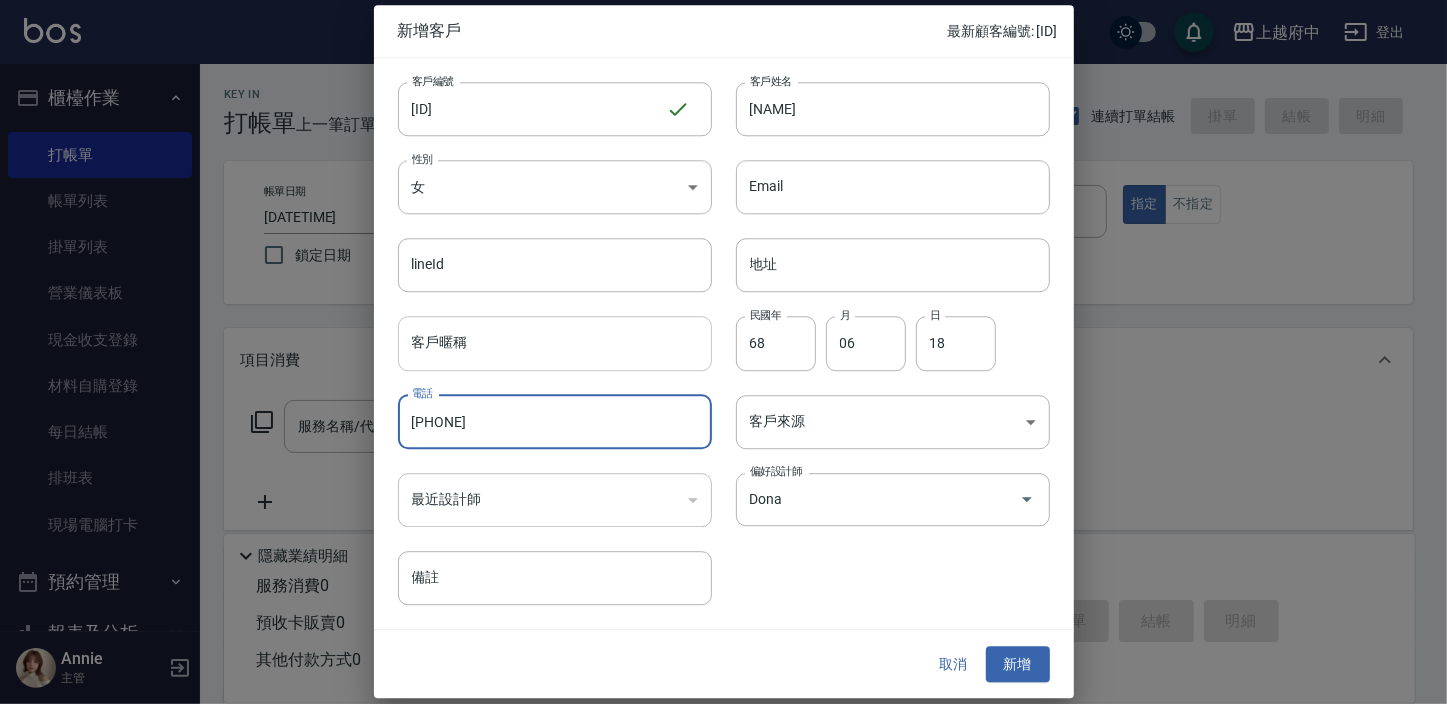 type on "[PHONE]" 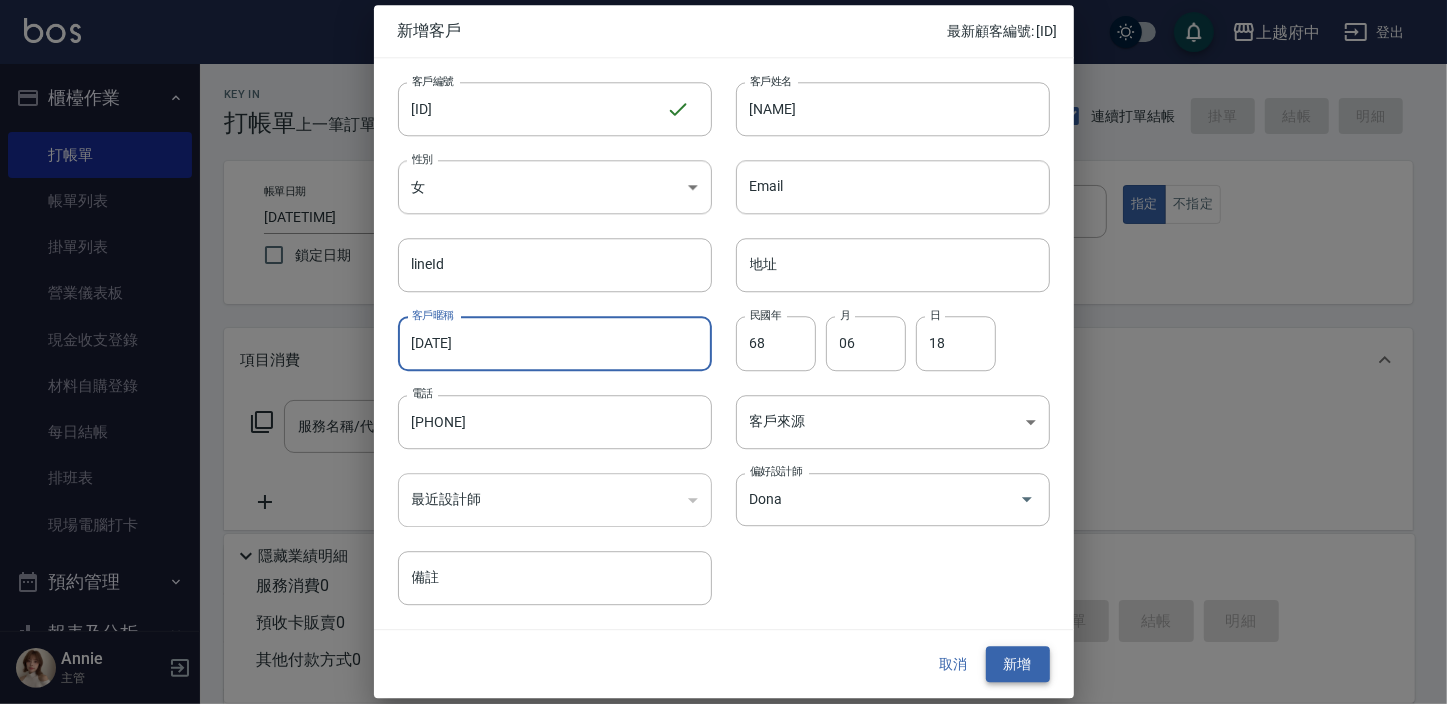 type on "[DATE]" 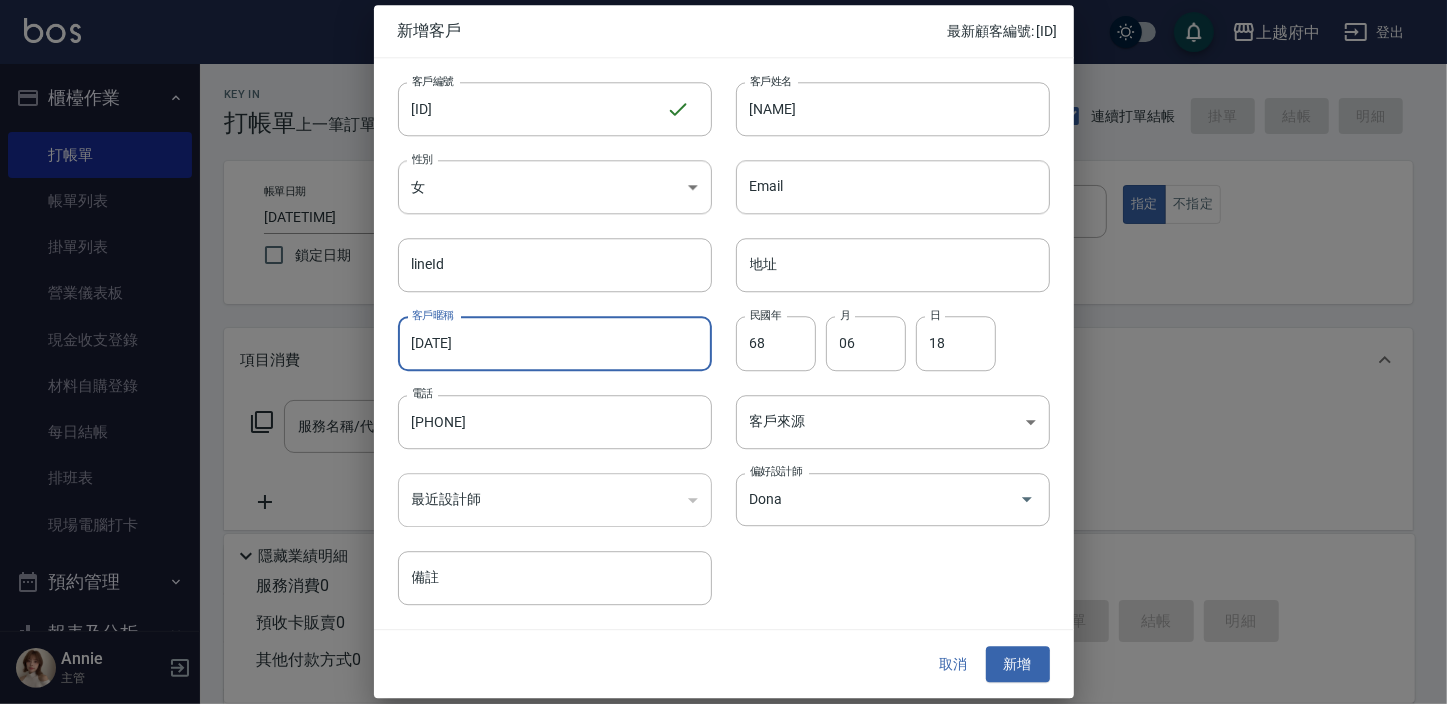 click on "新增" at bounding box center (1018, 664) 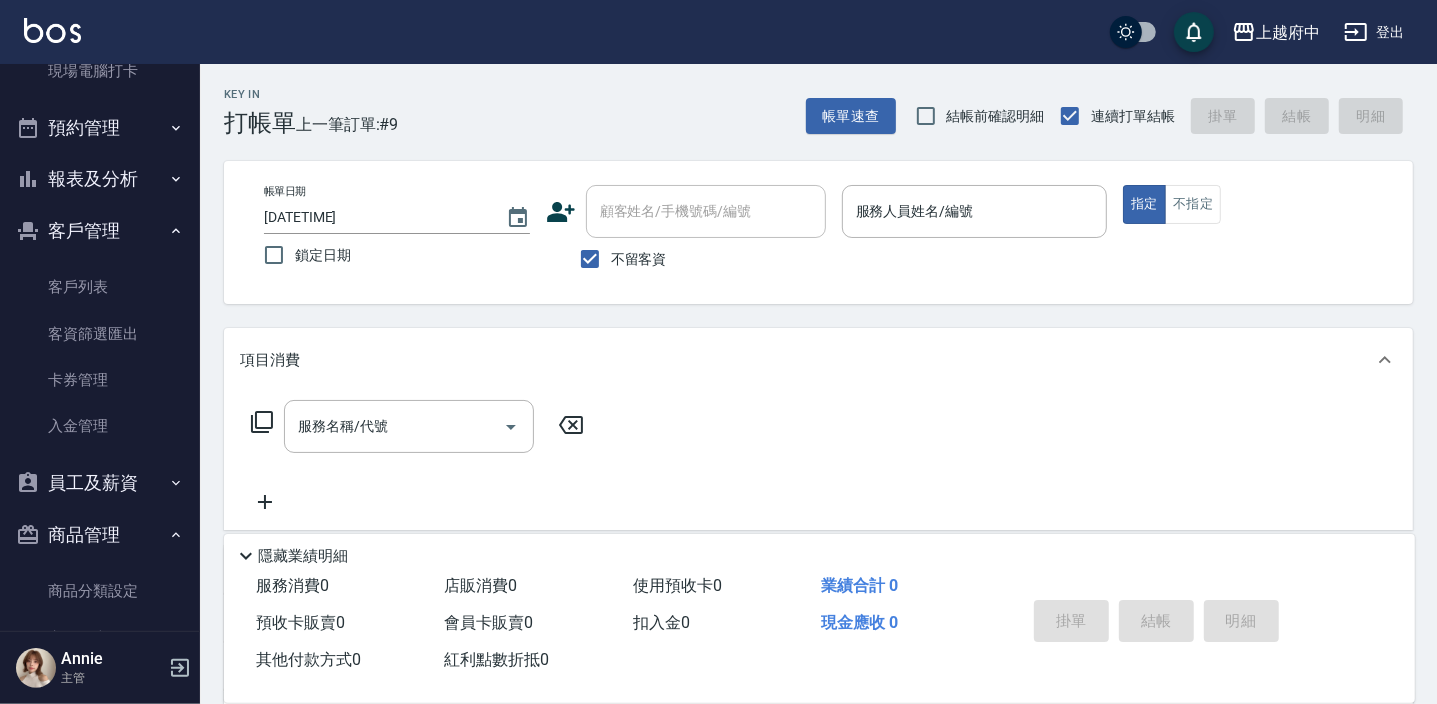 scroll, scrollTop: 757, scrollLeft: 0, axis: vertical 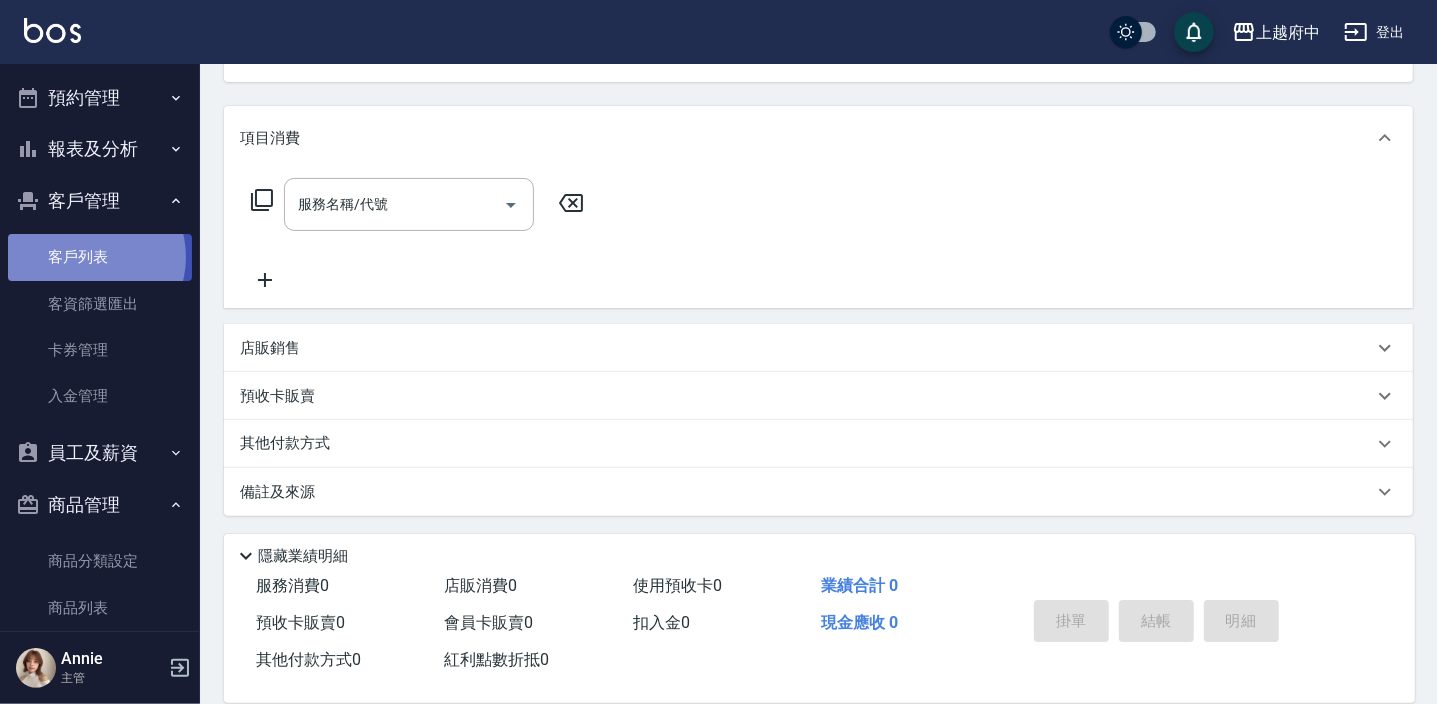 click on "客戶列表" at bounding box center (100, 257) 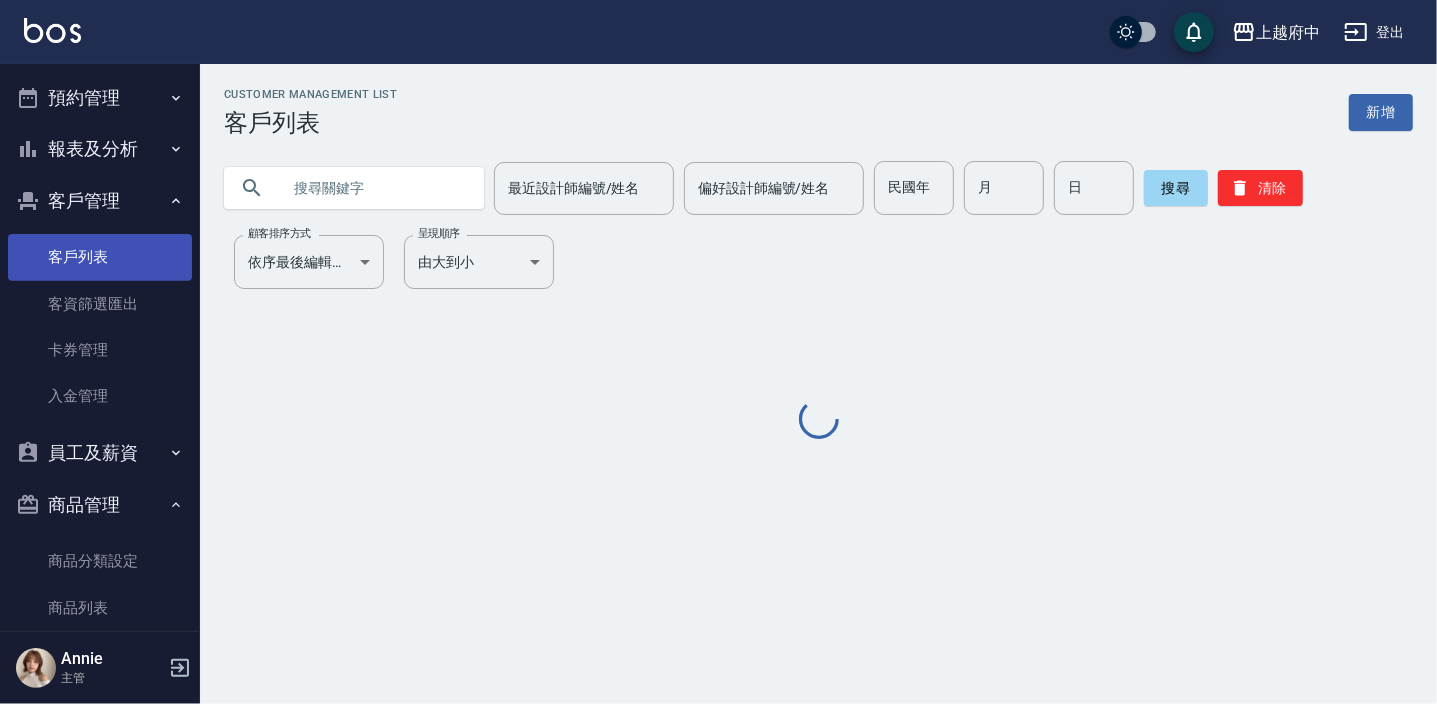 scroll, scrollTop: 0, scrollLeft: 0, axis: both 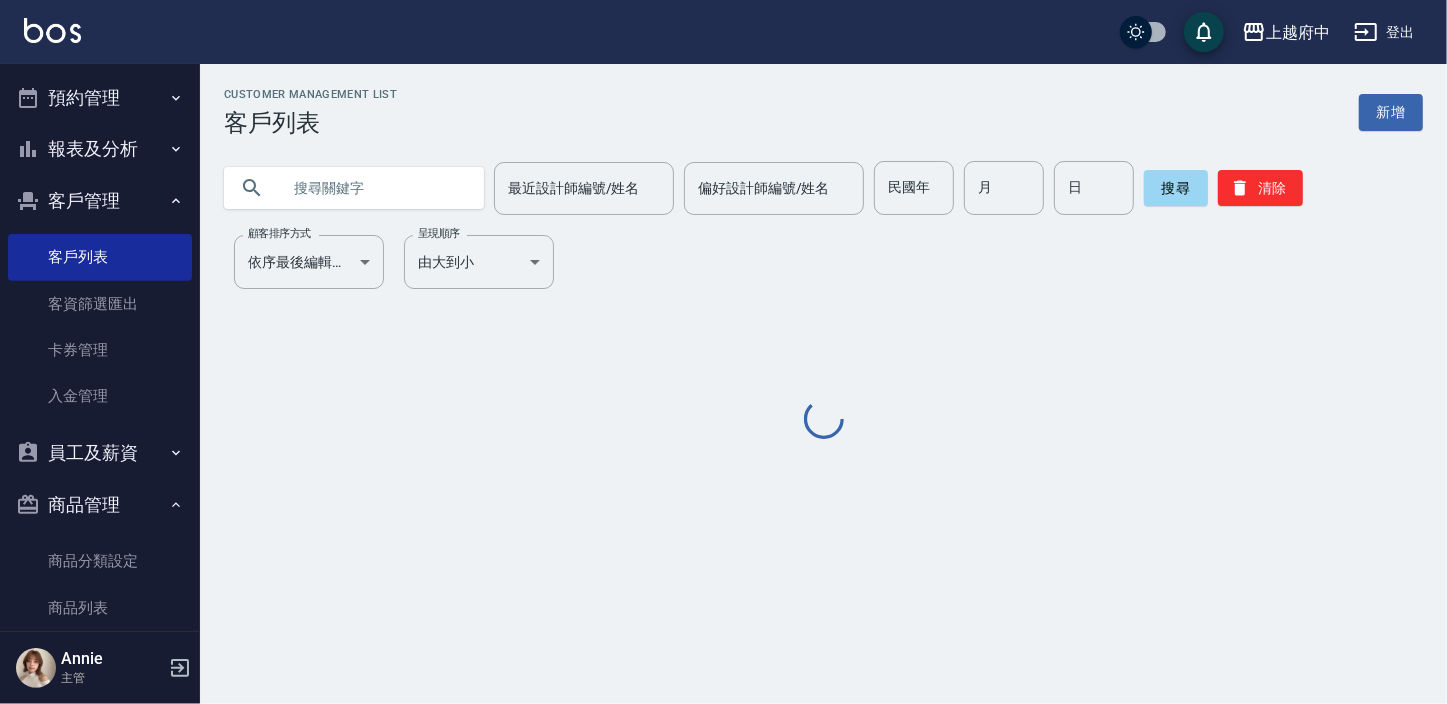 click at bounding box center [374, 188] 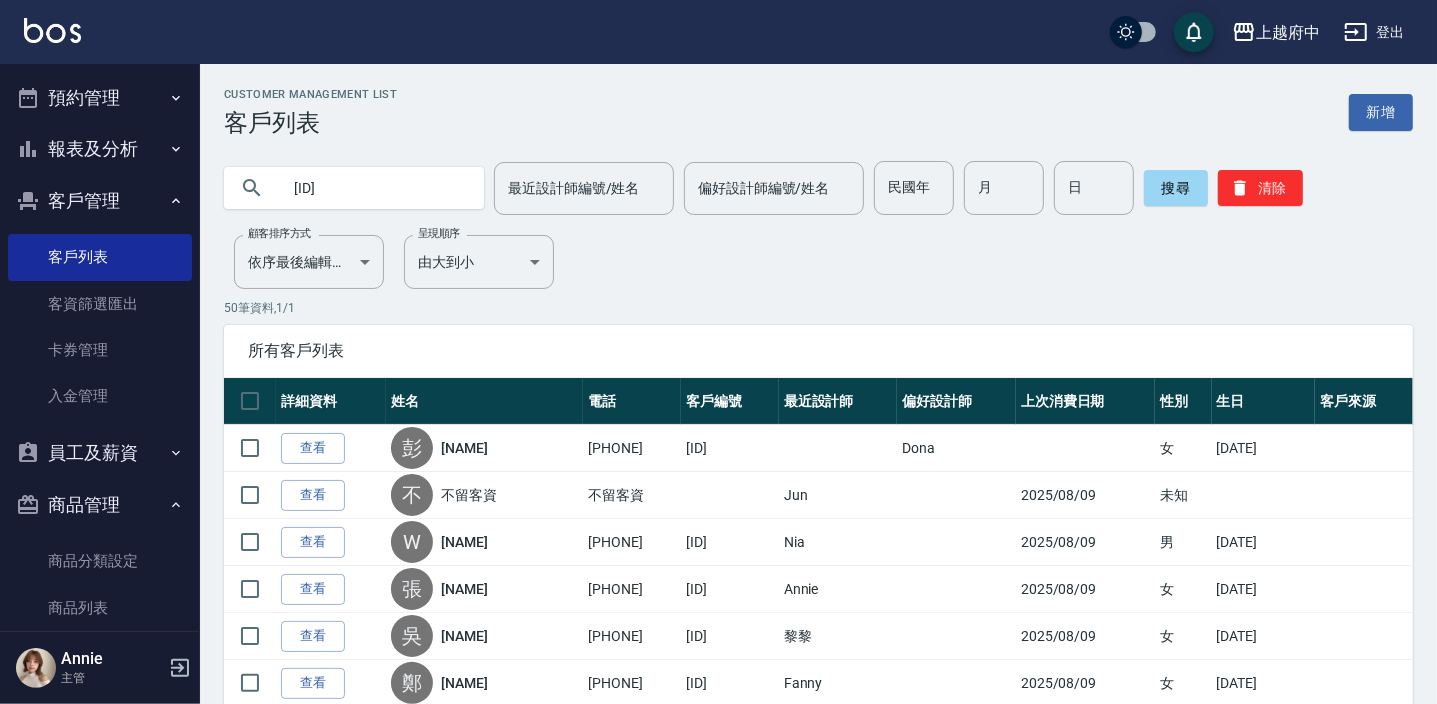 type on "[ID]" 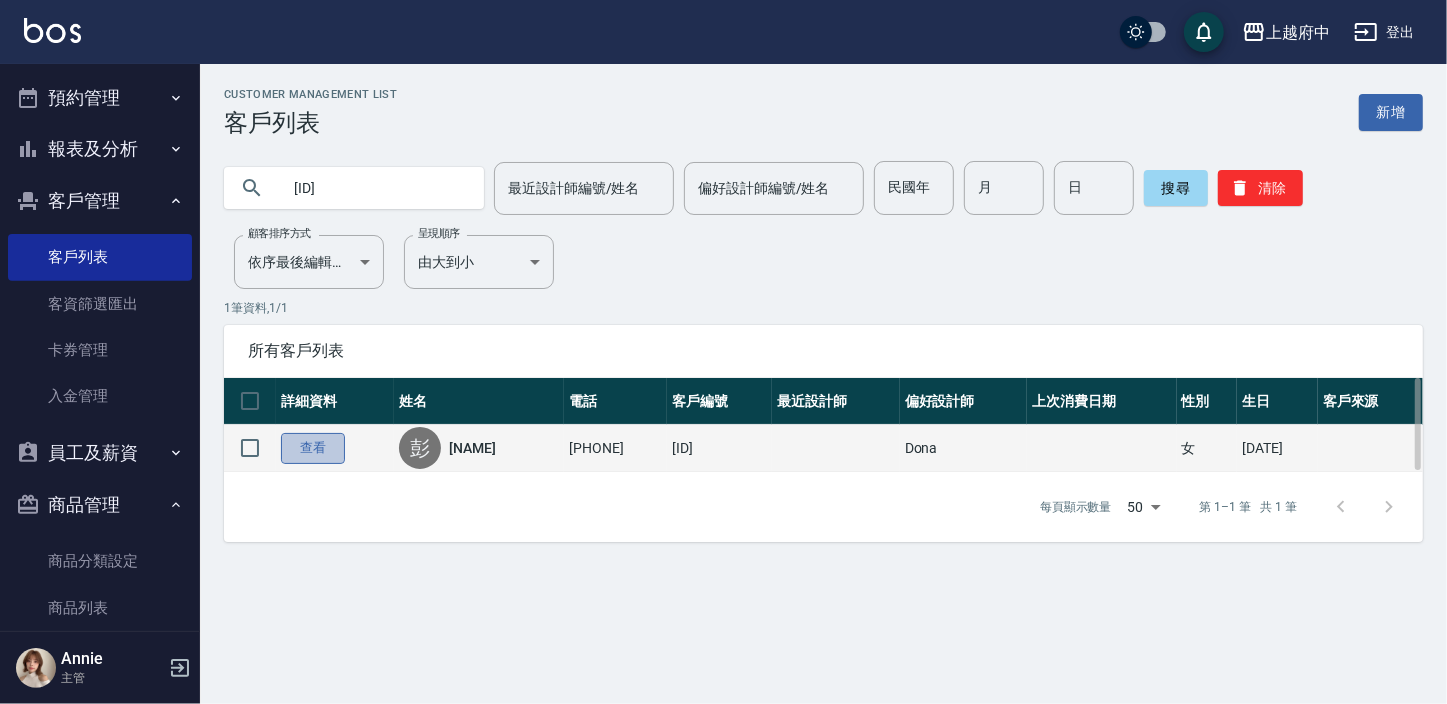 click on "查看" at bounding box center [313, 448] 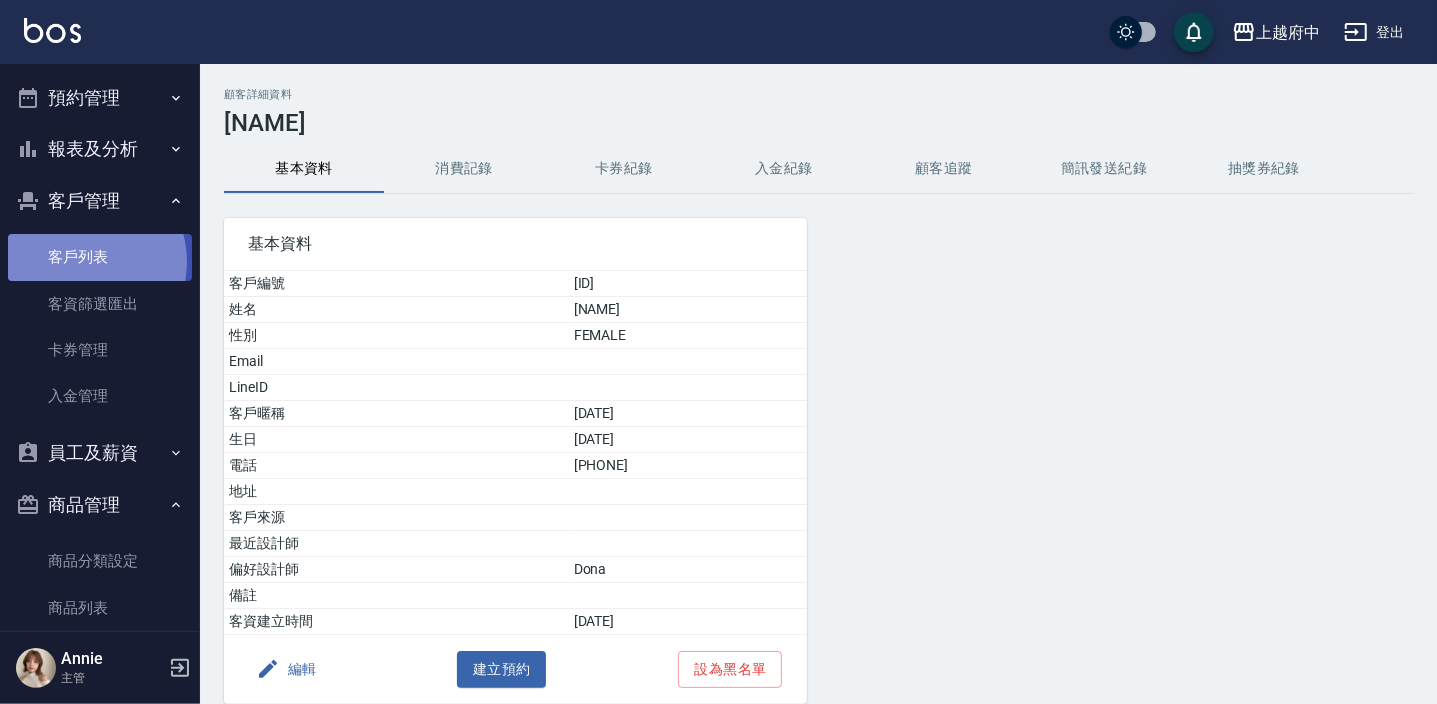 click on "客戶列表" at bounding box center (100, 257) 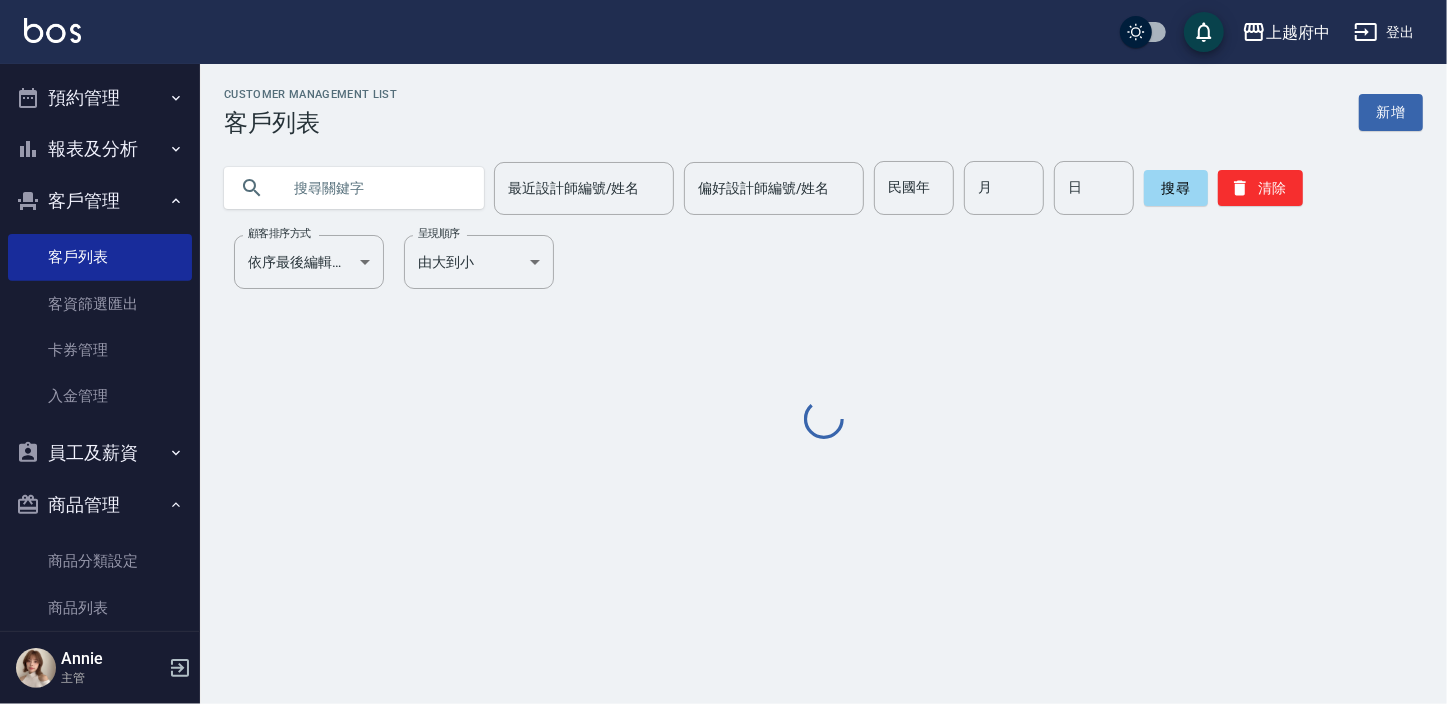 click at bounding box center (374, 188) 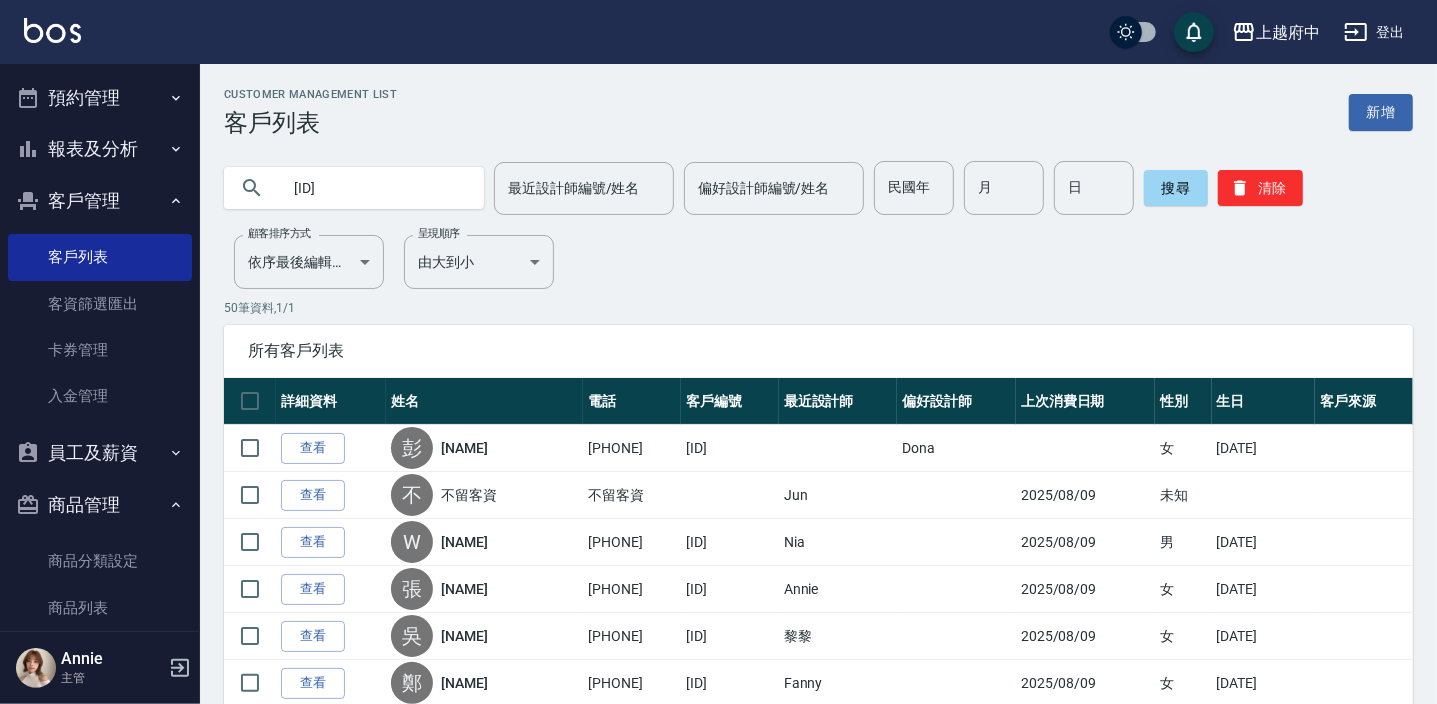 type on "[ID]" 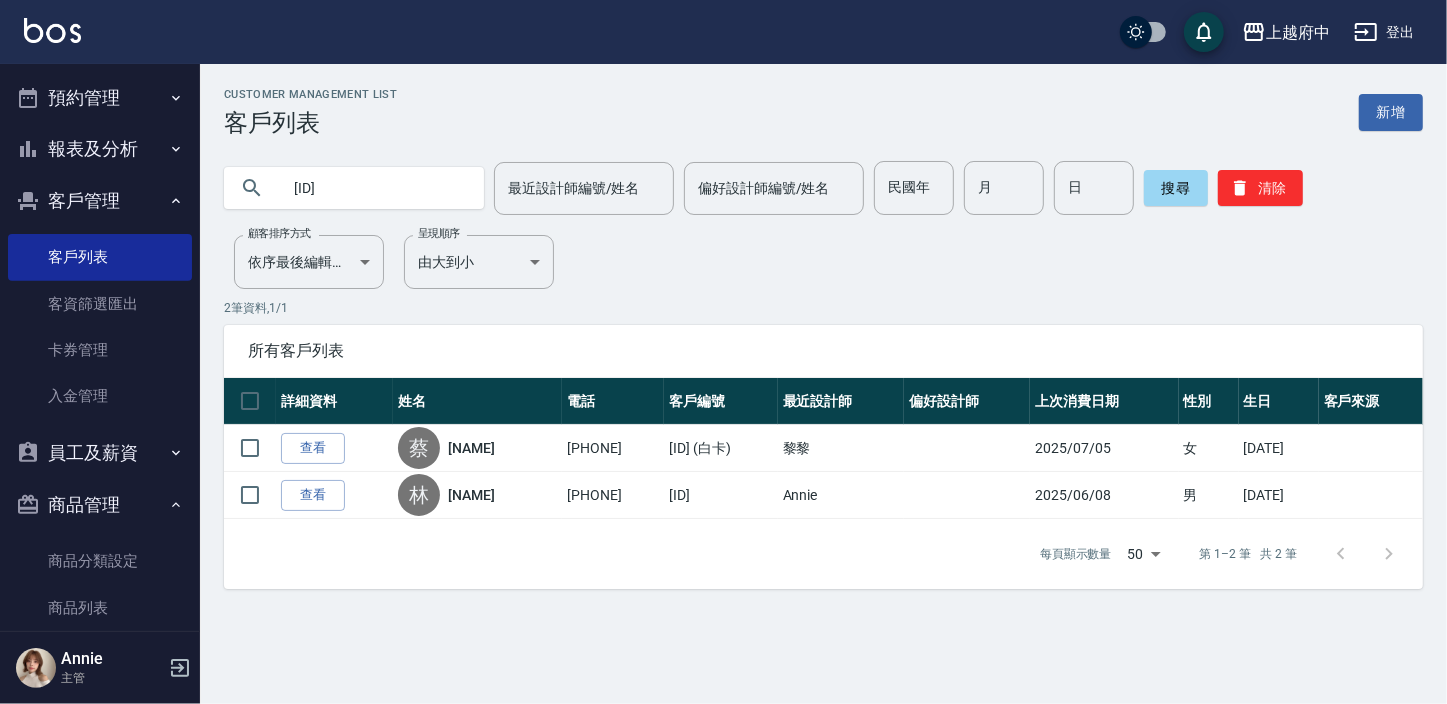 drag, startPoint x: 320, startPoint y: 441, endPoint x: 340, endPoint y: 410, distance: 36.891735 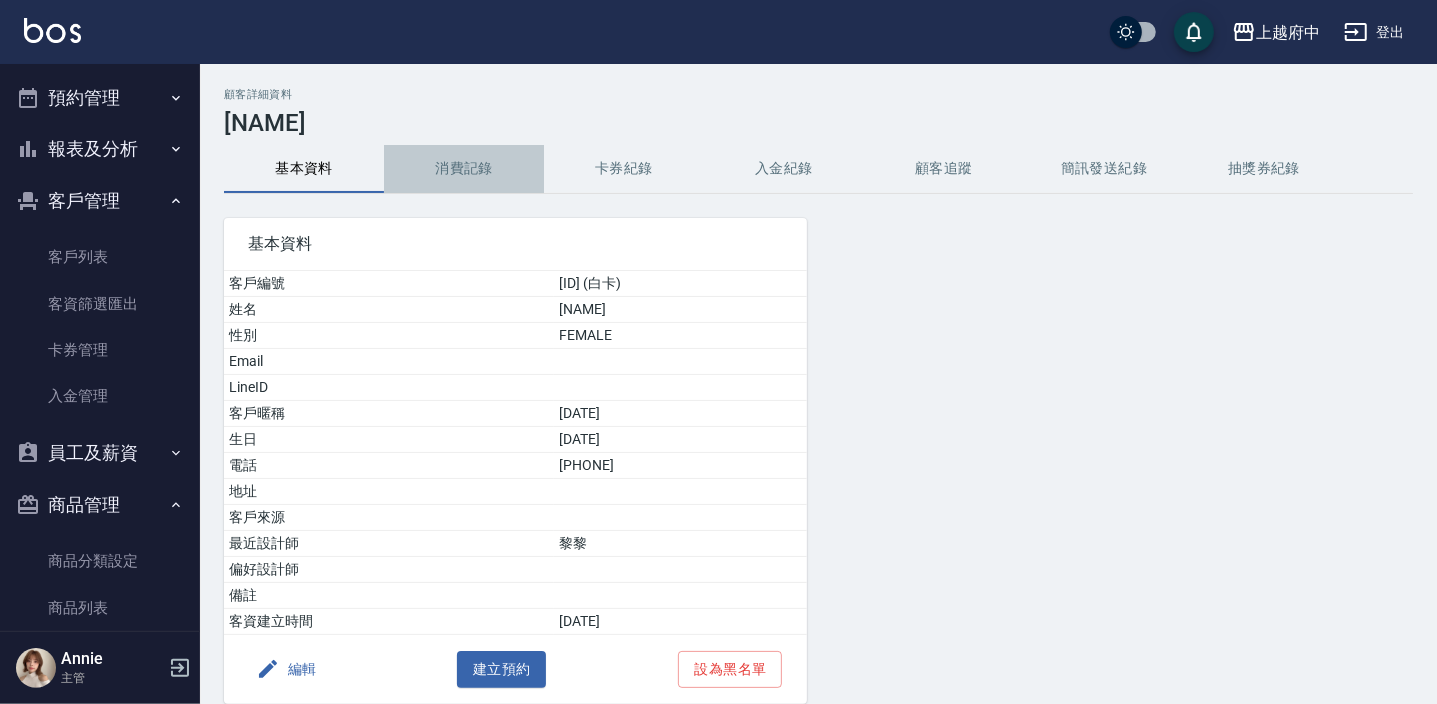 click on "消費記錄" at bounding box center (464, 169) 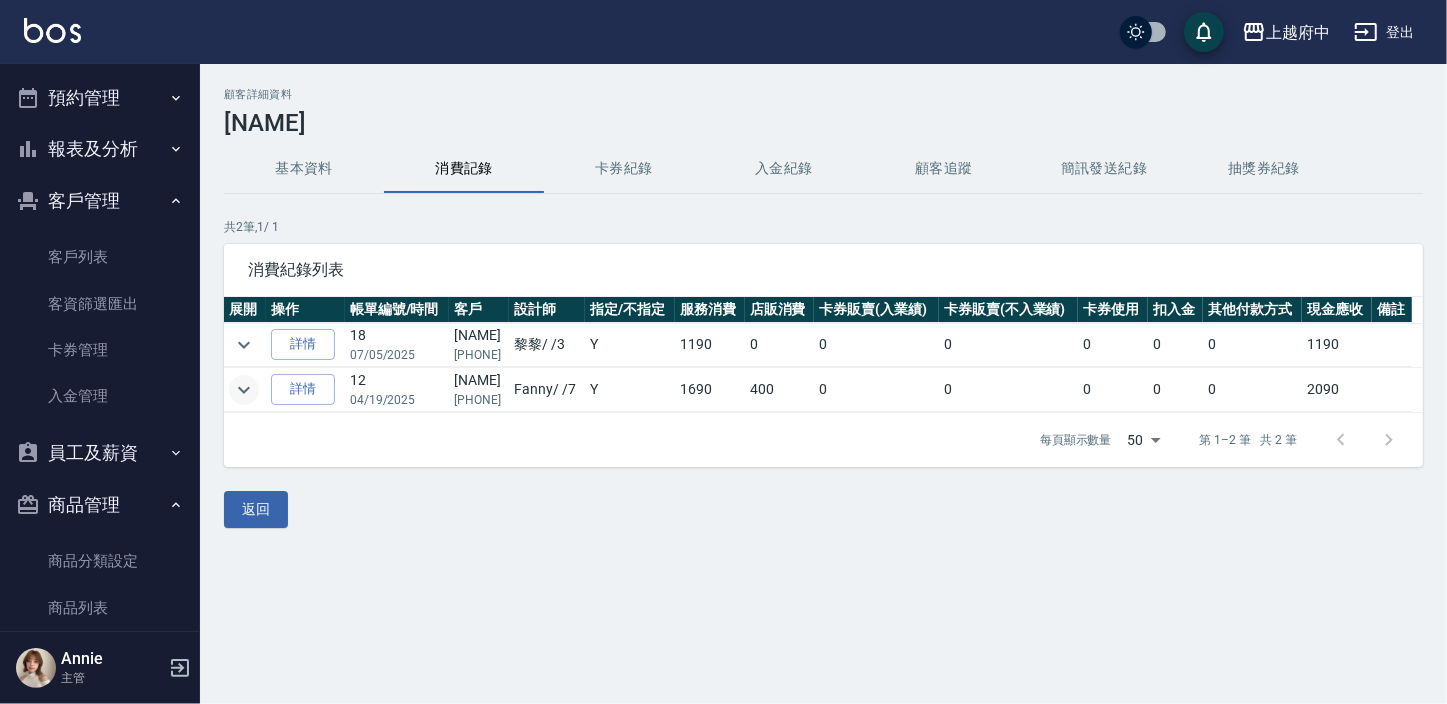 click 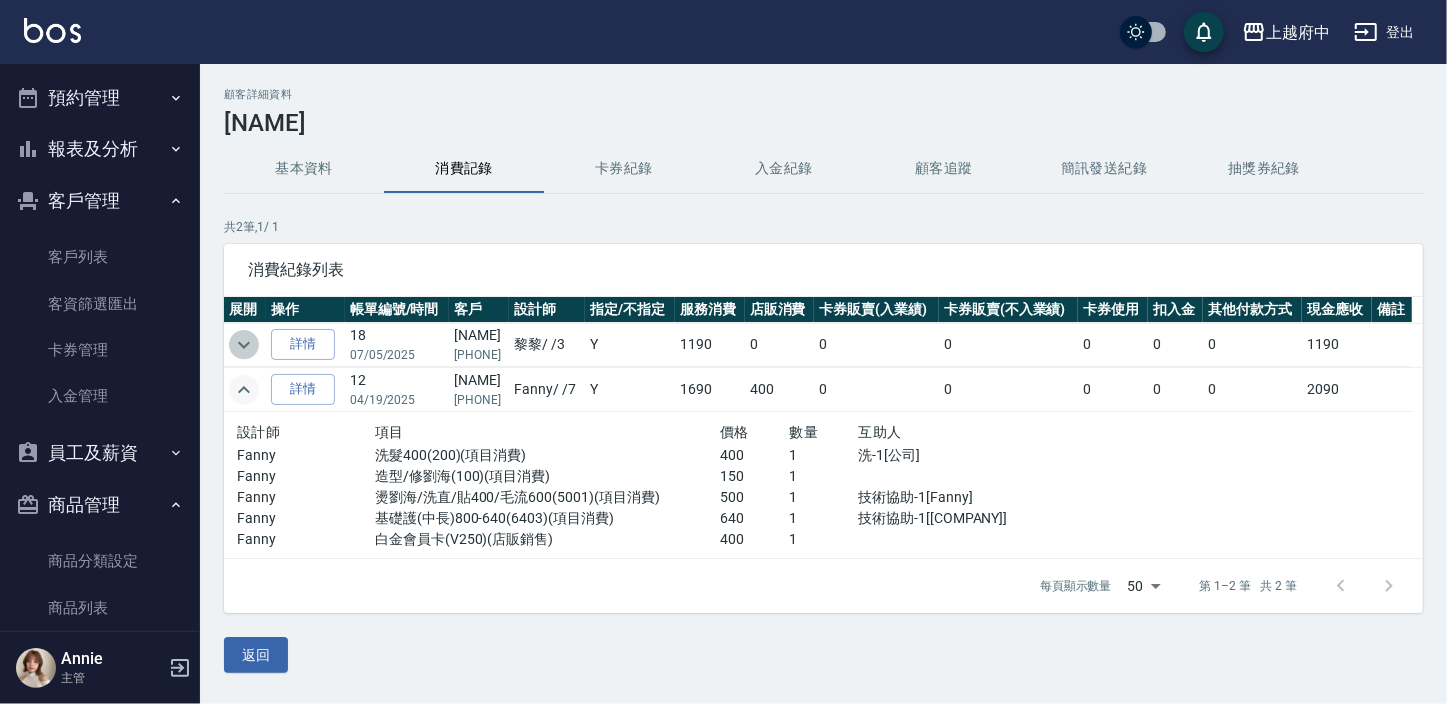 click 